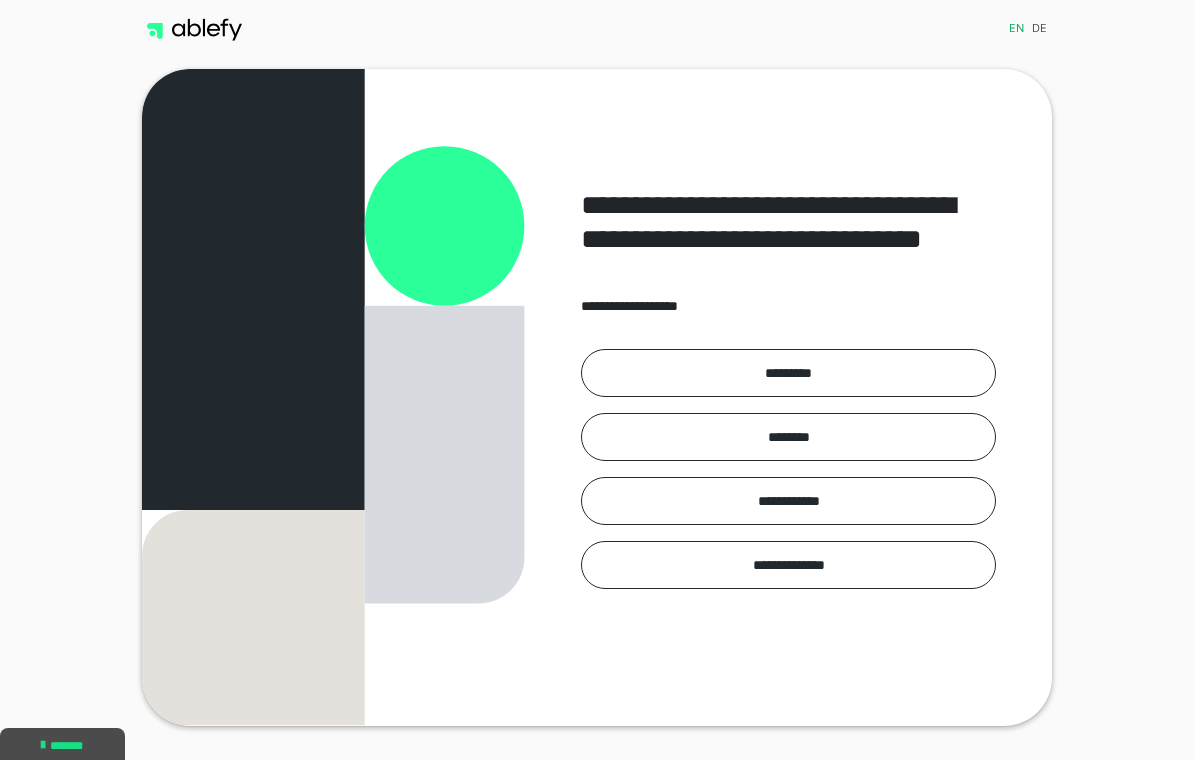 scroll, scrollTop: 0, scrollLeft: 0, axis: both 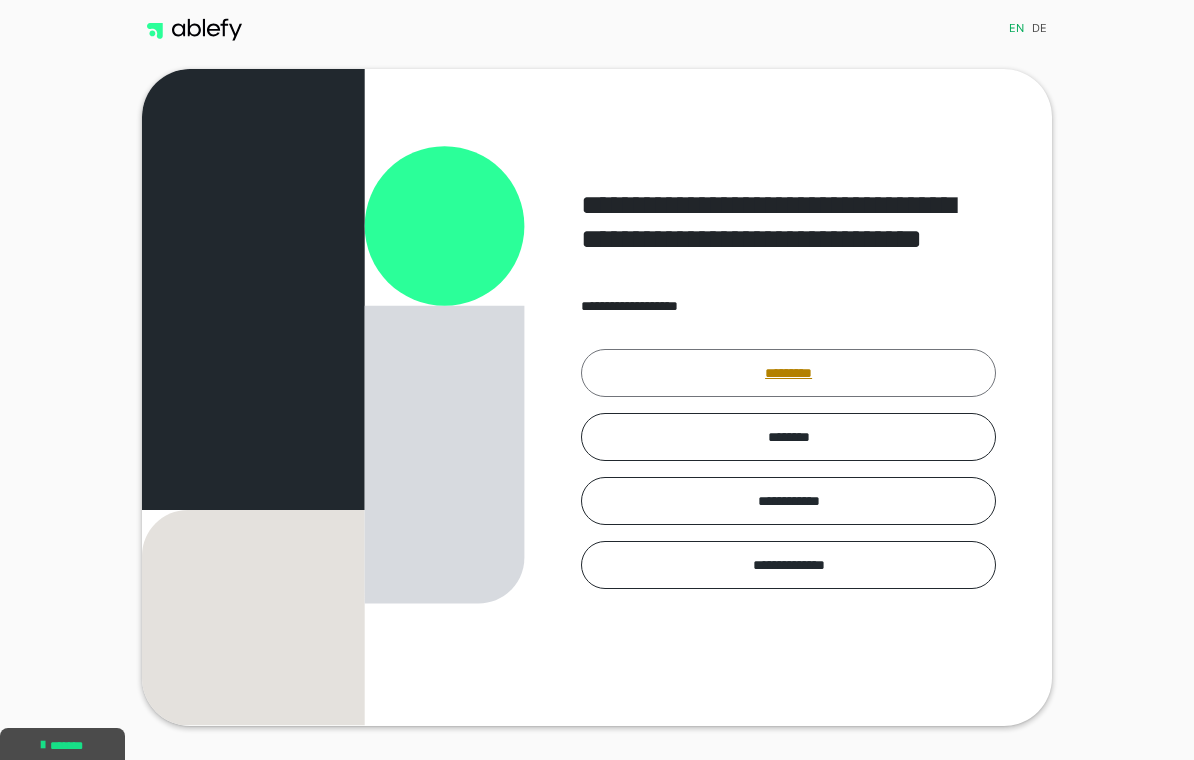click on "*********" at bounding box center (788, 373) 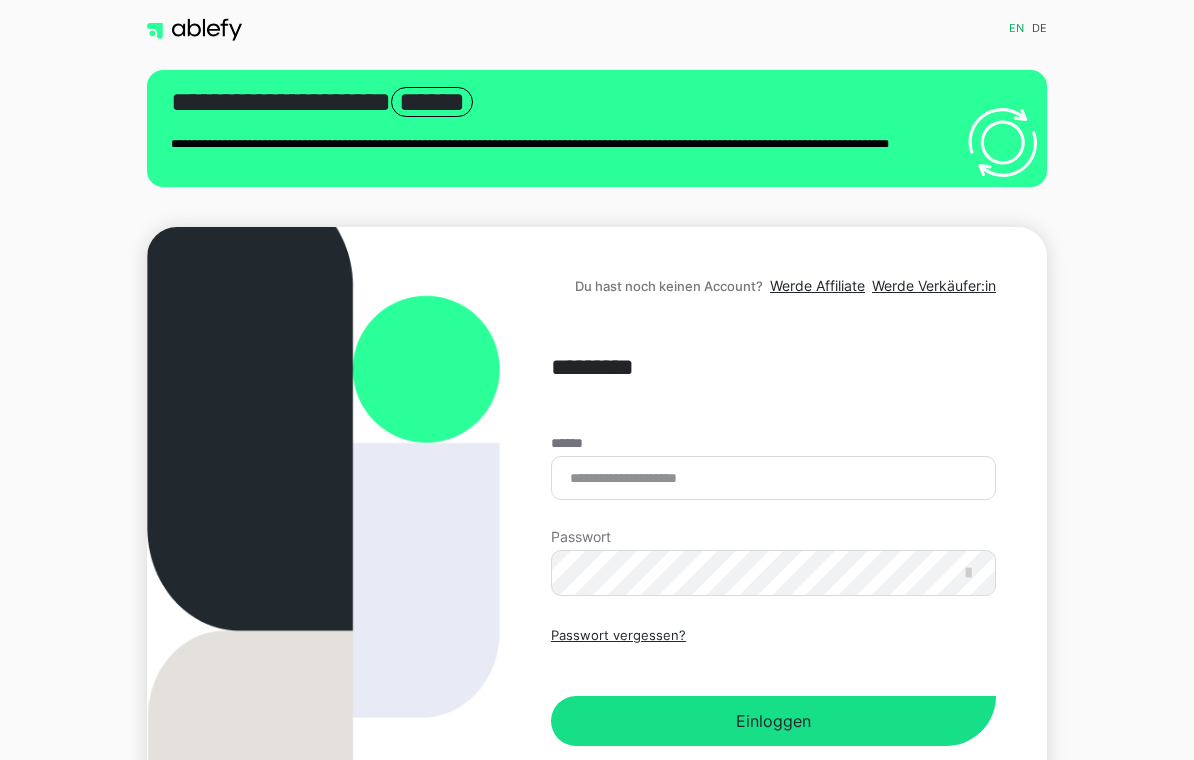 scroll, scrollTop: 0, scrollLeft: 0, axis: both 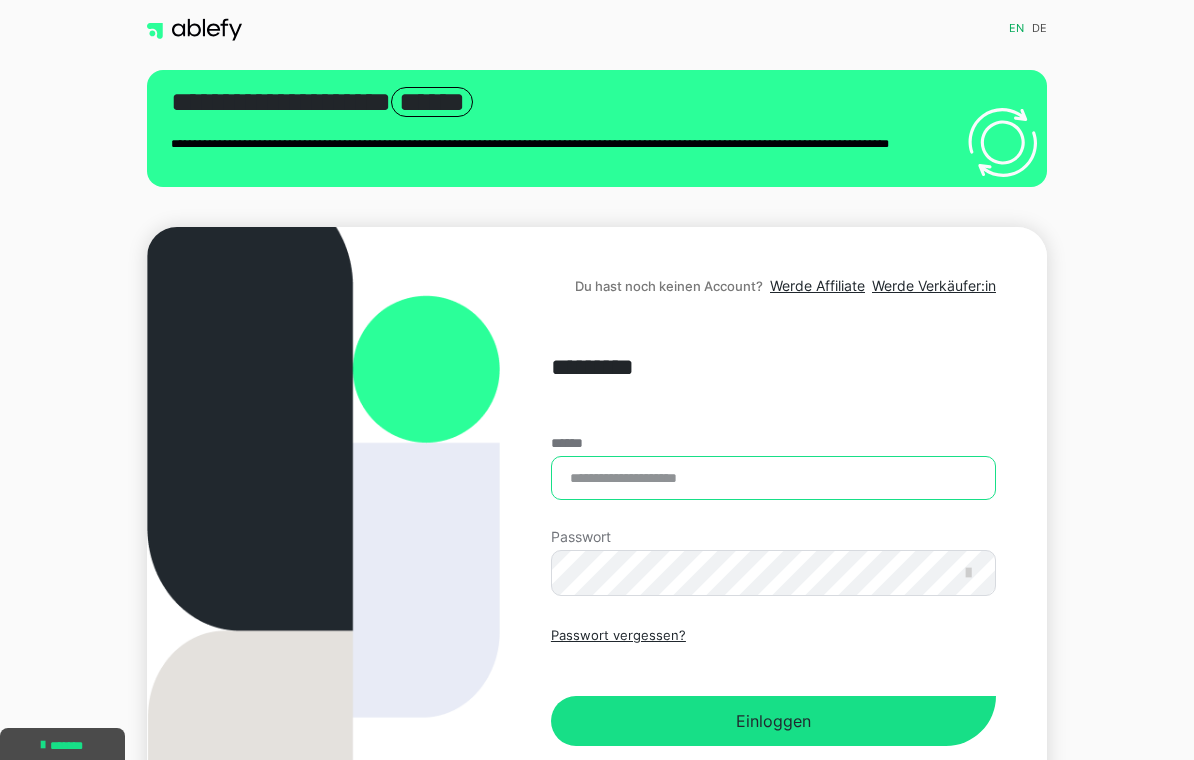 click on "******" at bounding box center (773, 478) 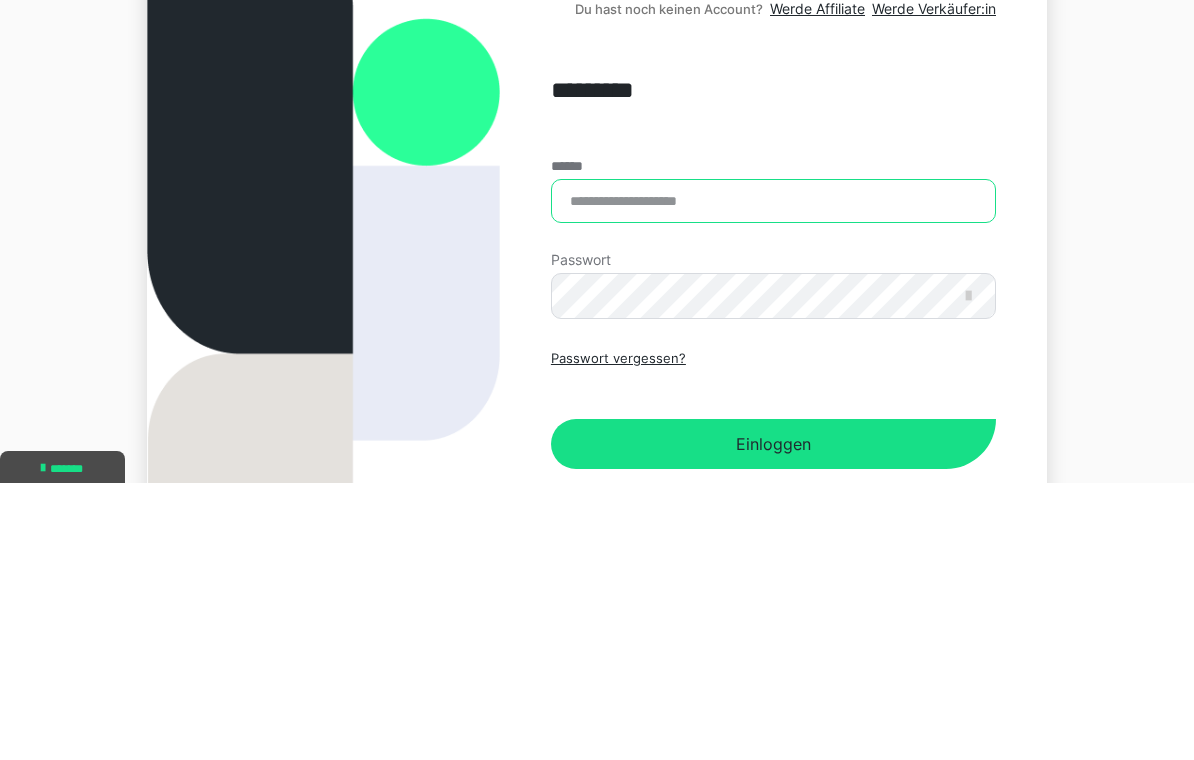type on "**********" 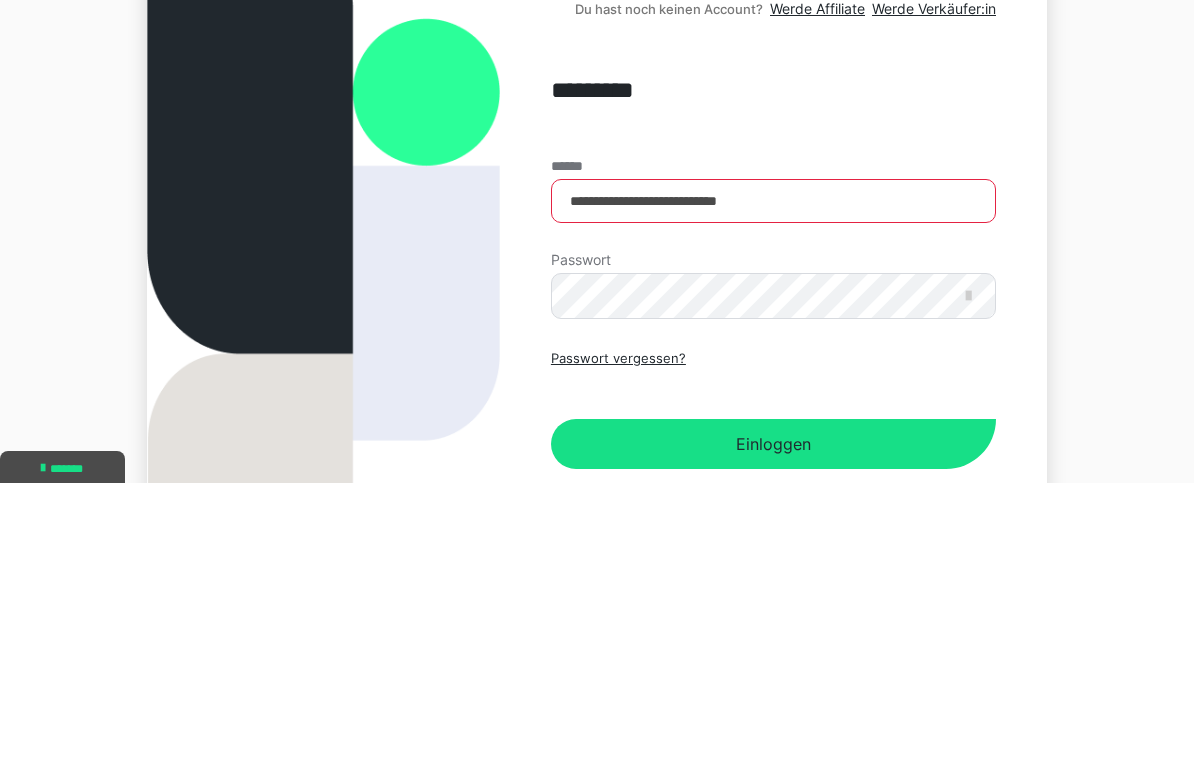 click on "Einloggen" at bounding box center (773, 721) 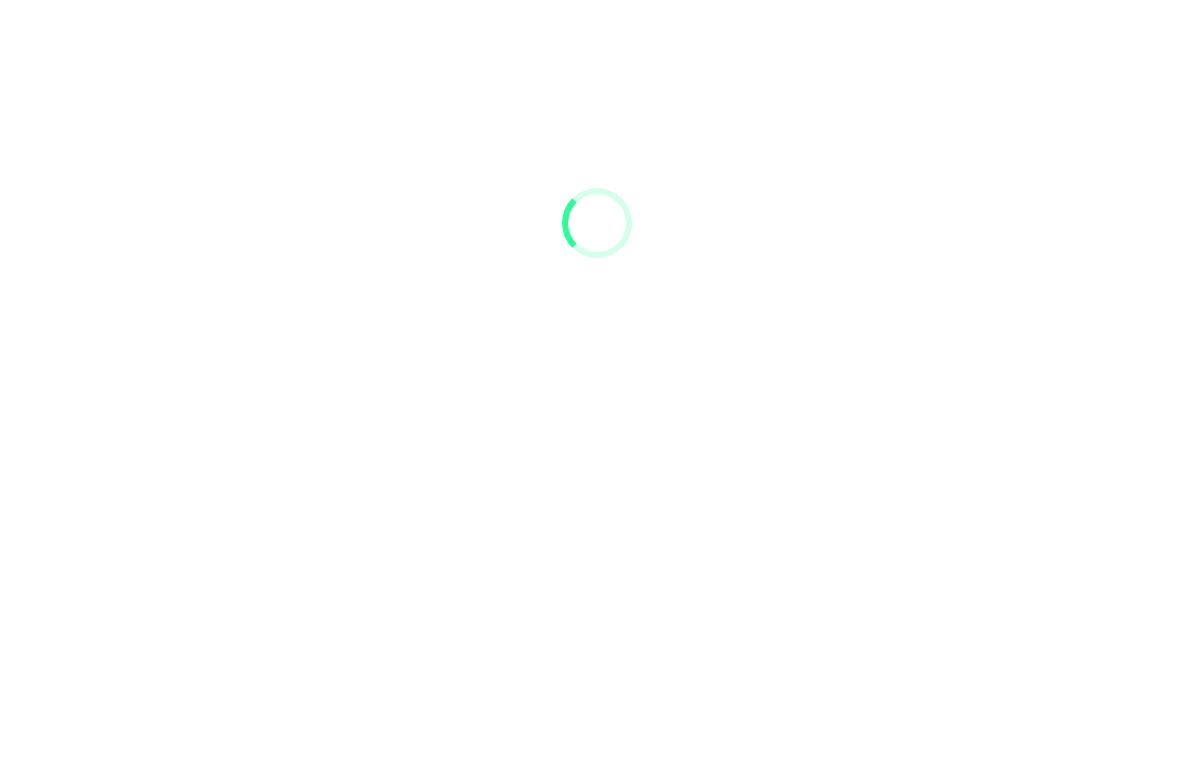 scroll, scrollTop: 0, scrollLeft: 0, axis: both 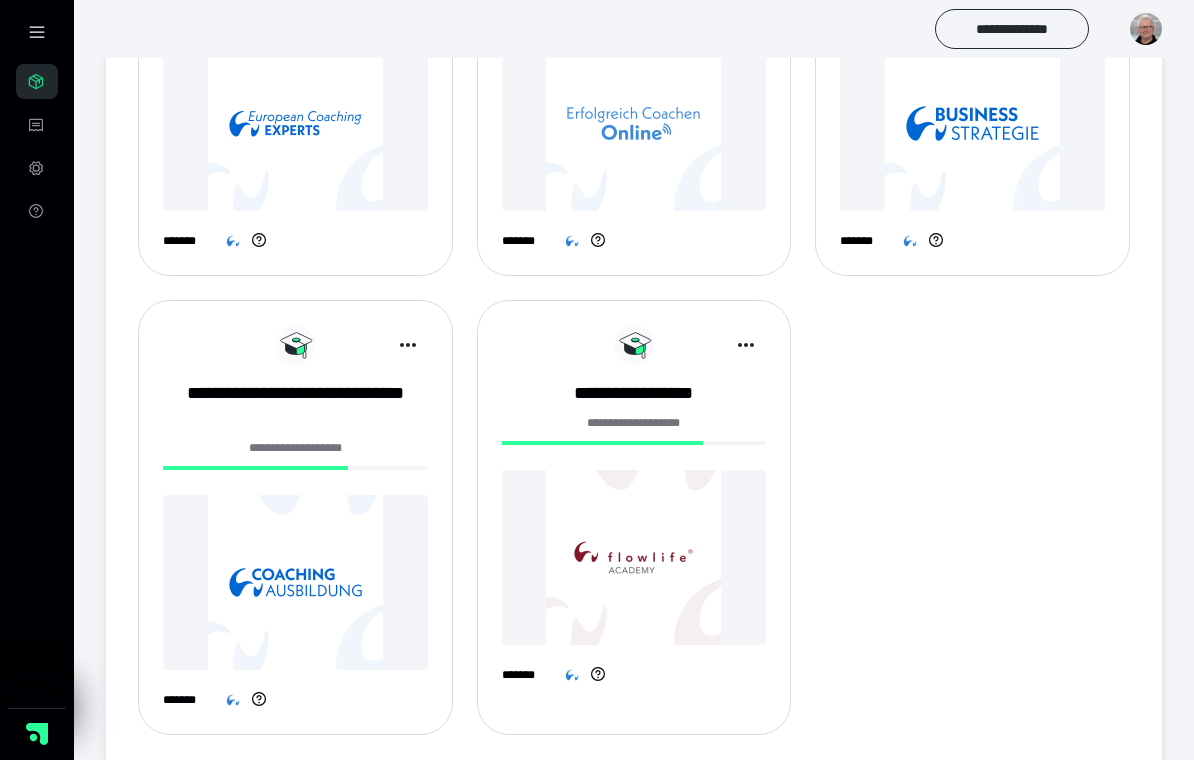 click on "**********" at bounding box center [295, 448] 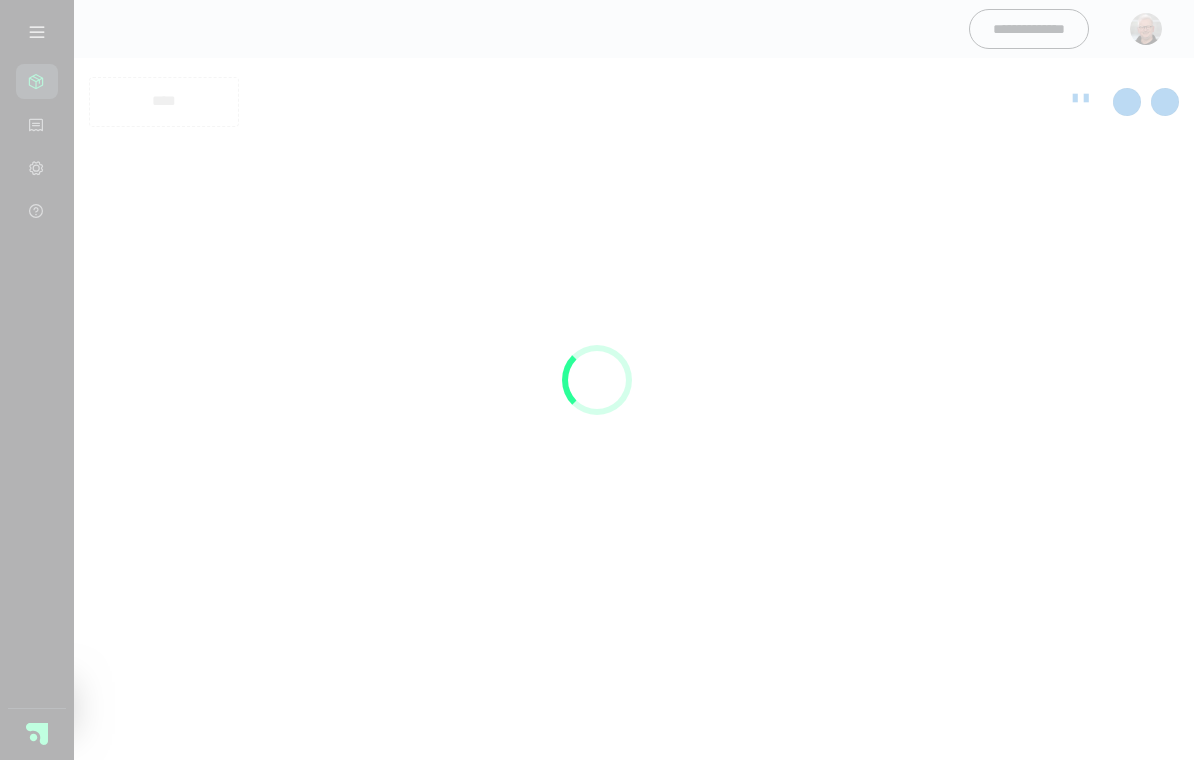 scroll, scrollTop: 0, scrollLeft: 0, axis: both 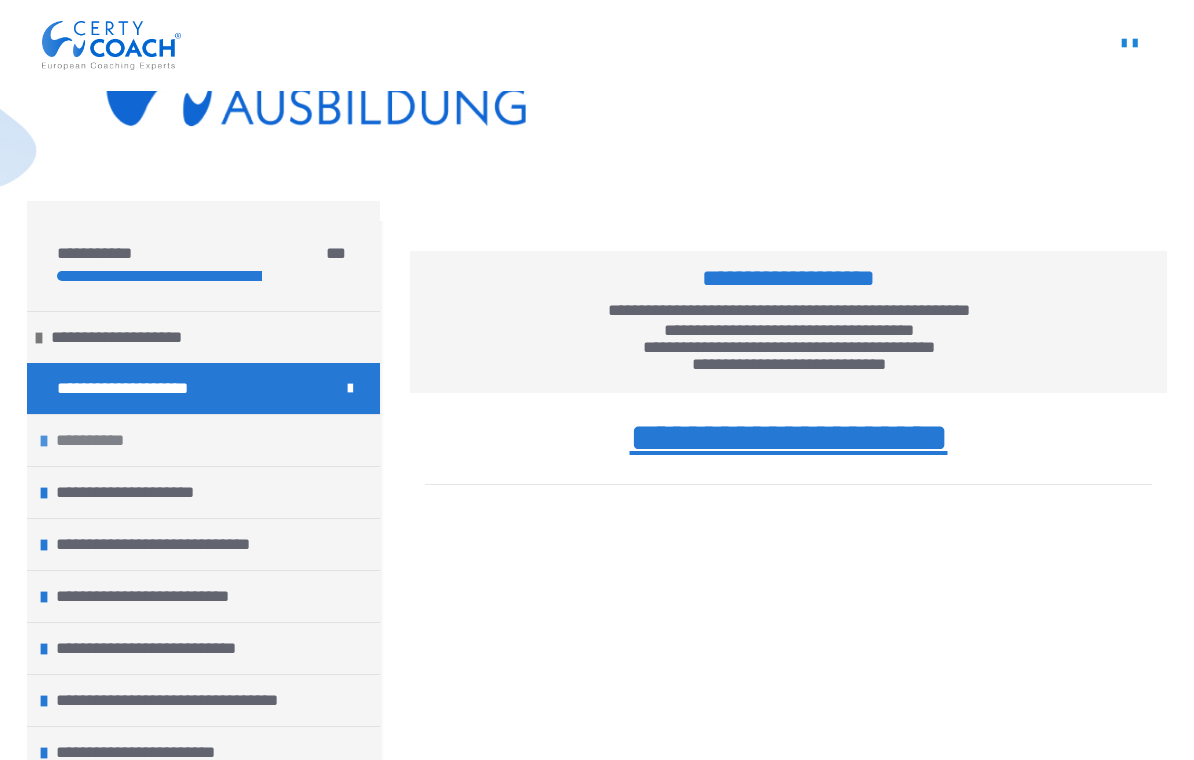 click at bounding box center [44, 441] 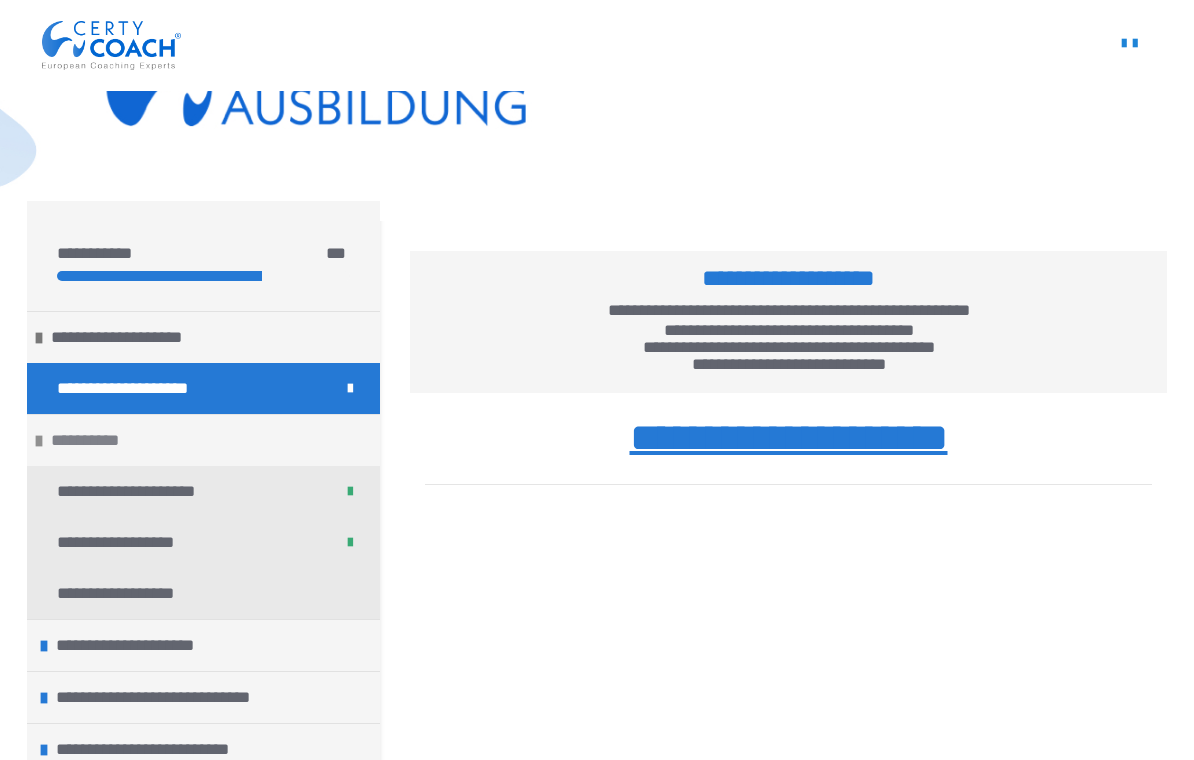 scroll, scrollTop: 214, scrollLeft: 0, axis: vertical 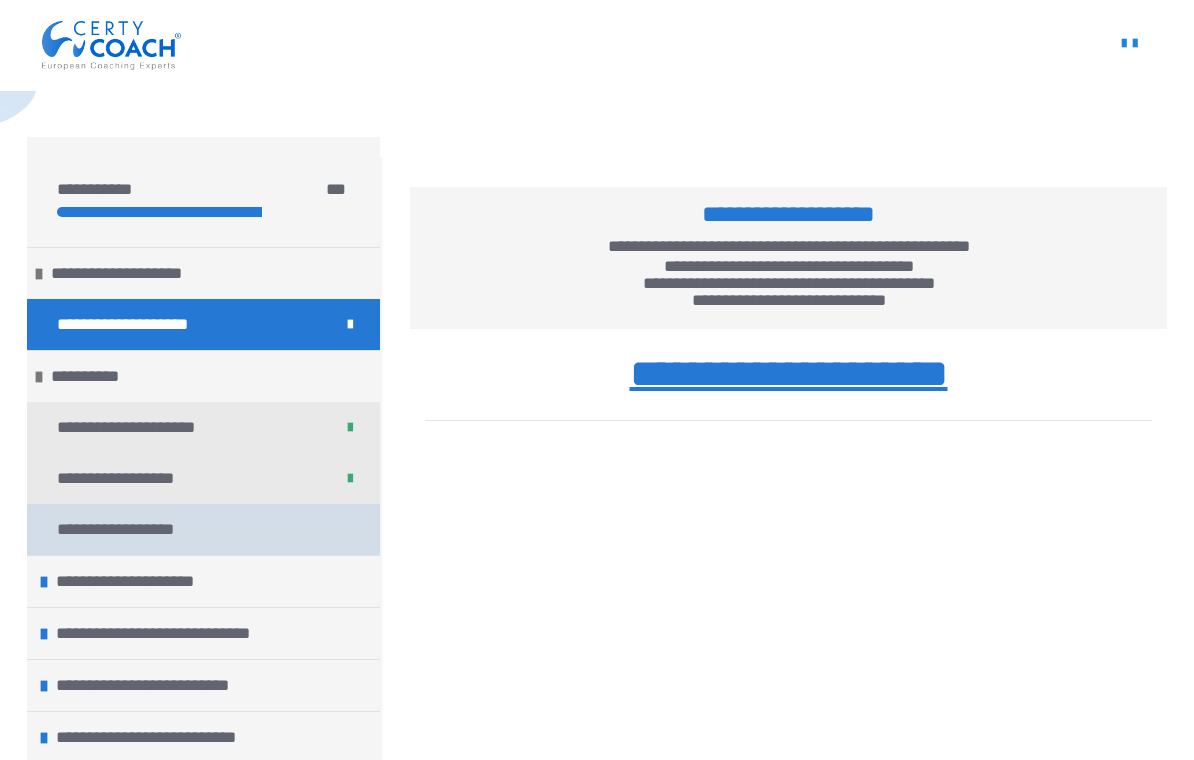 click on "**********" at bounding box center [121, 529] 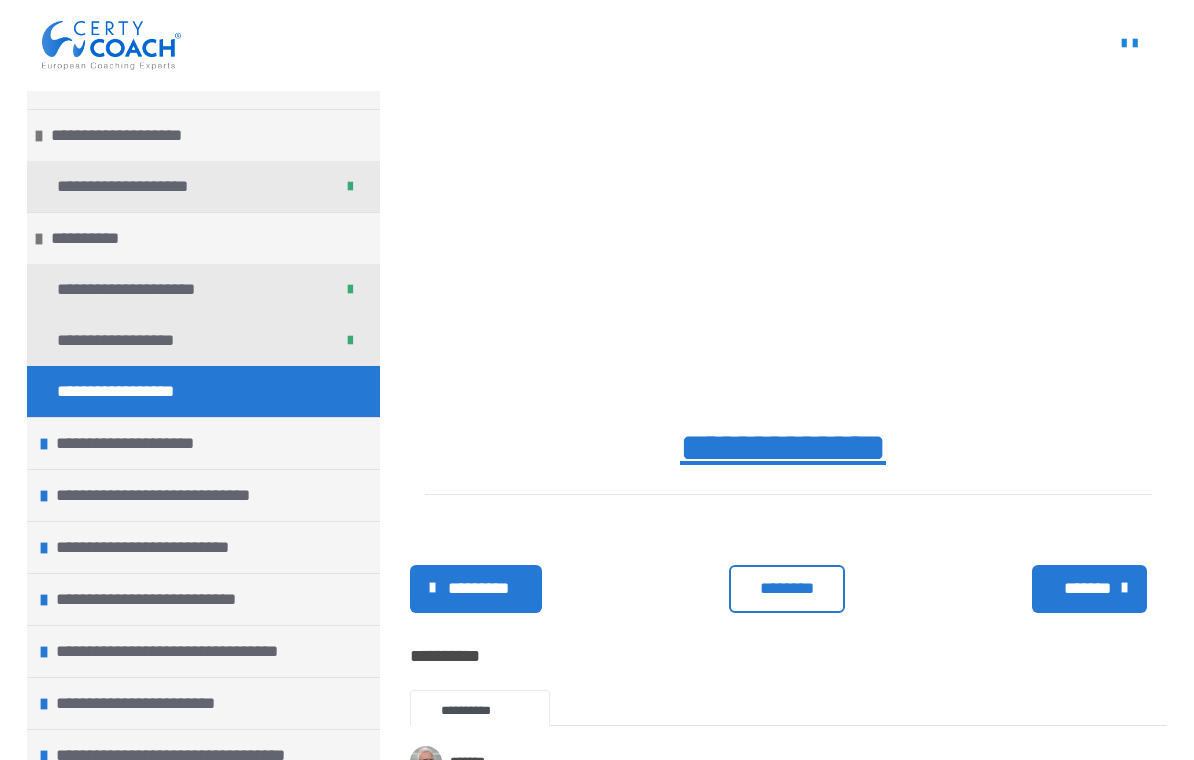 scroll, scrollTop: 709, scrollLeft: 0, axis: vertical 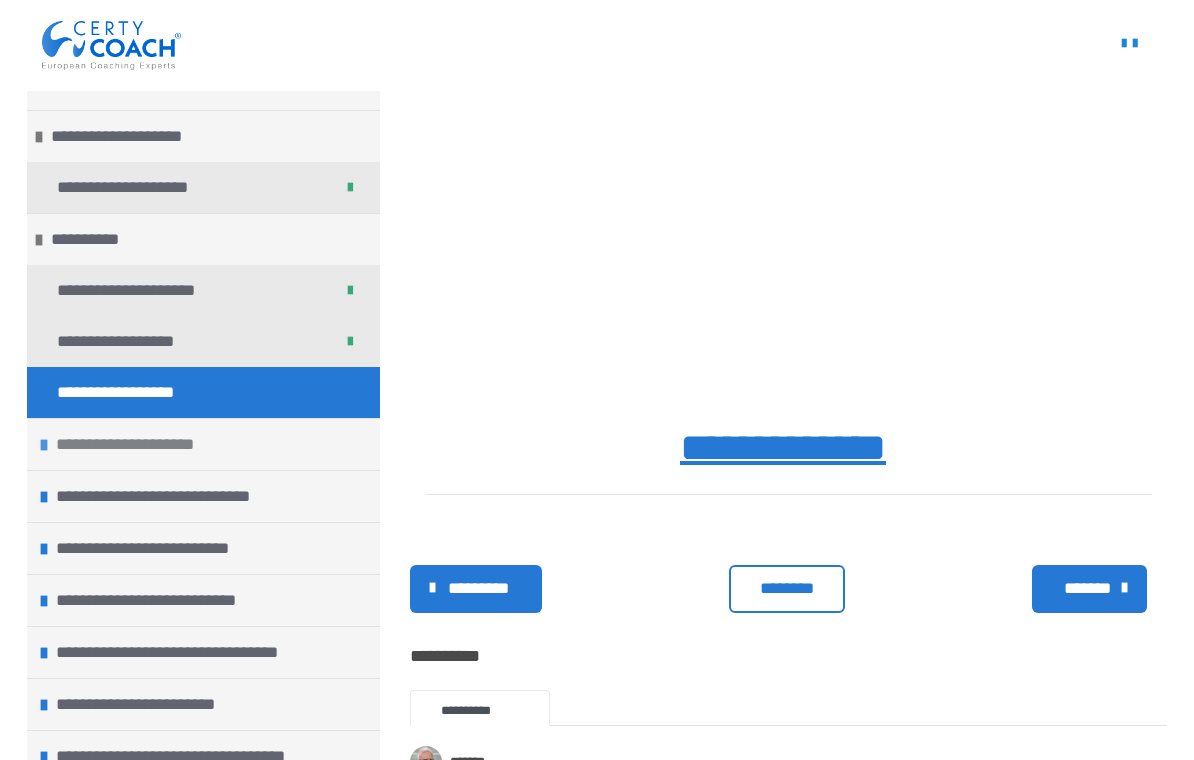 click on "**********" at bounding box center [134, 444] 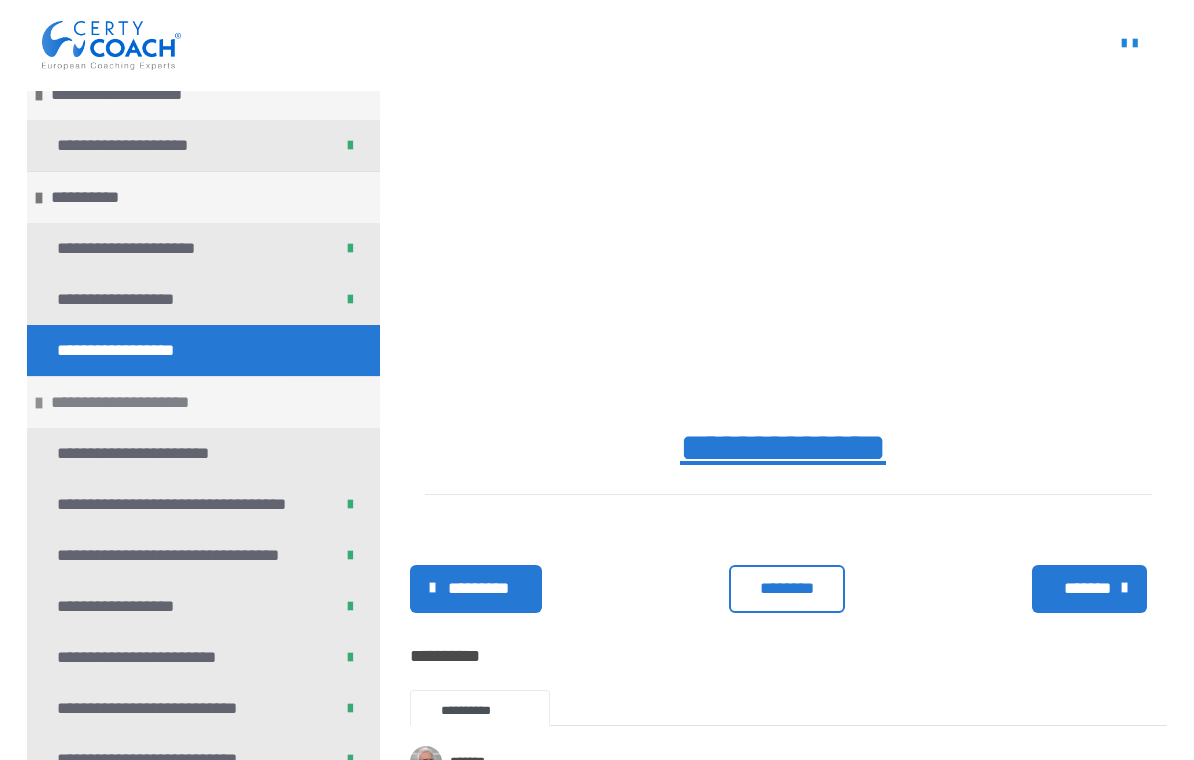 scroll, scrollTop: 47, scrollLeft: 0, axis: vertical 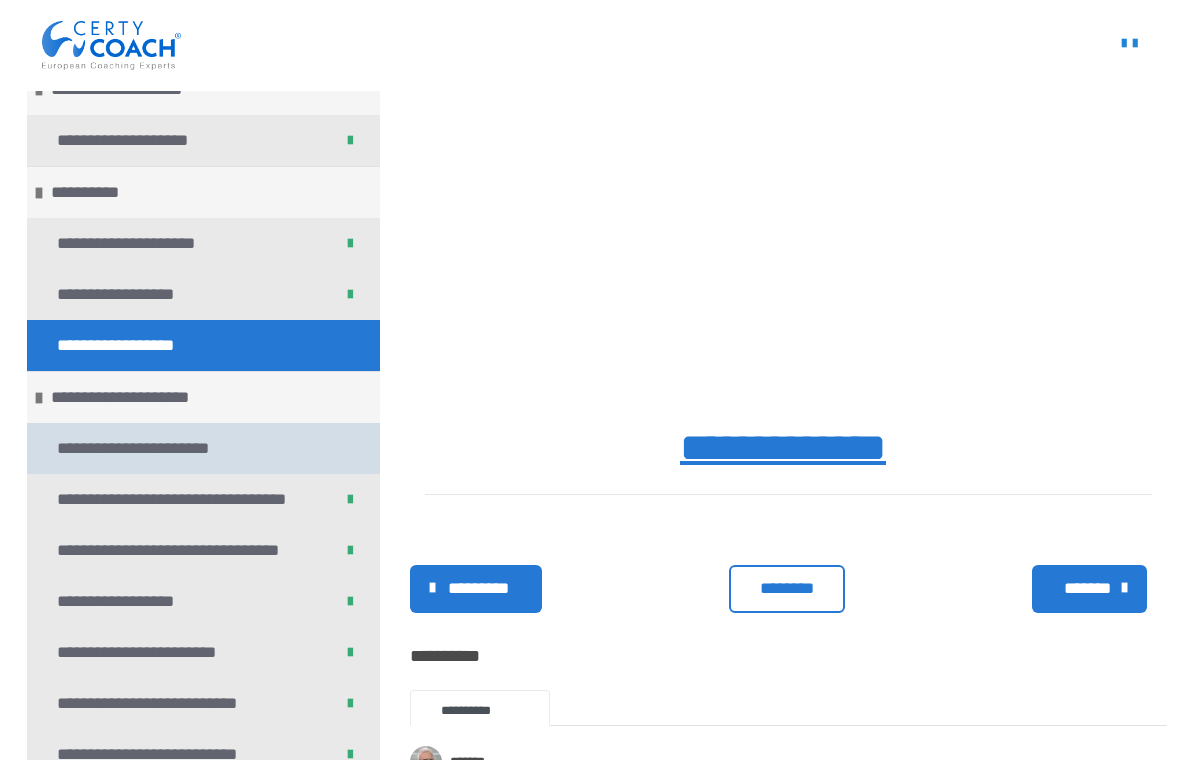click on "**********" at bounding box center [141, 448] 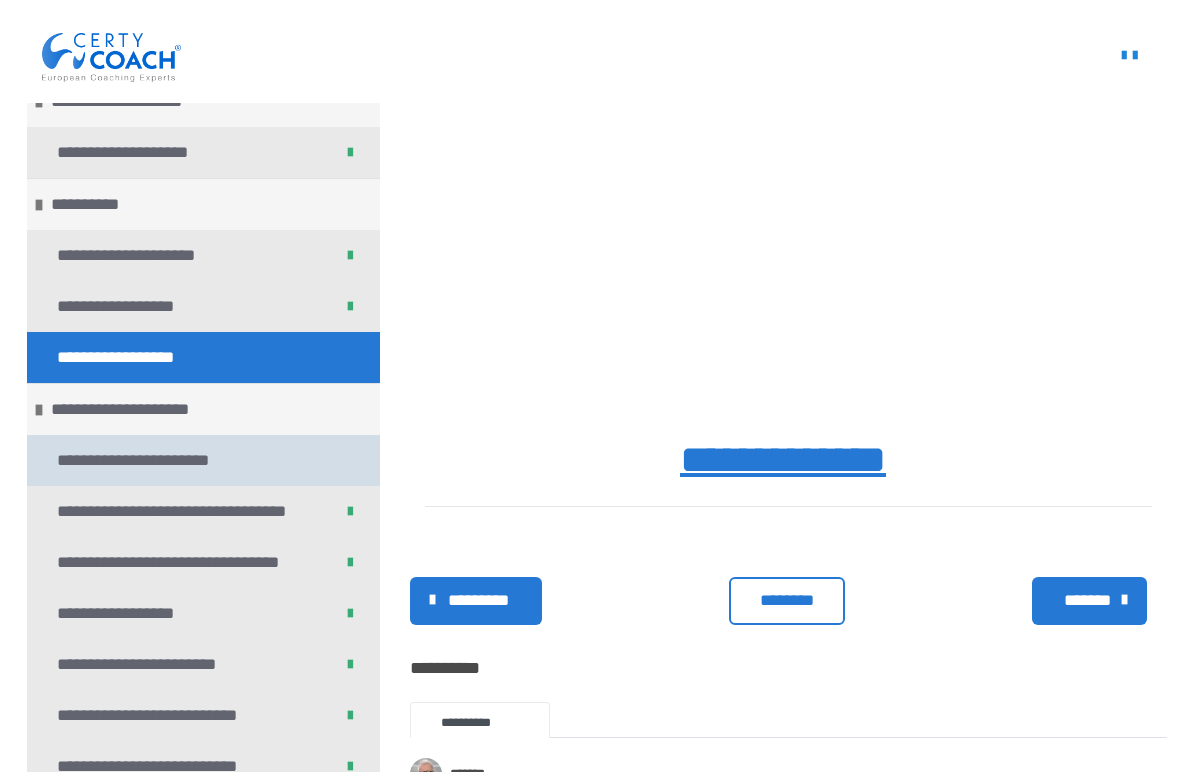scroll, scrollTop: 361, scrollLeft: 0, axis: vertical 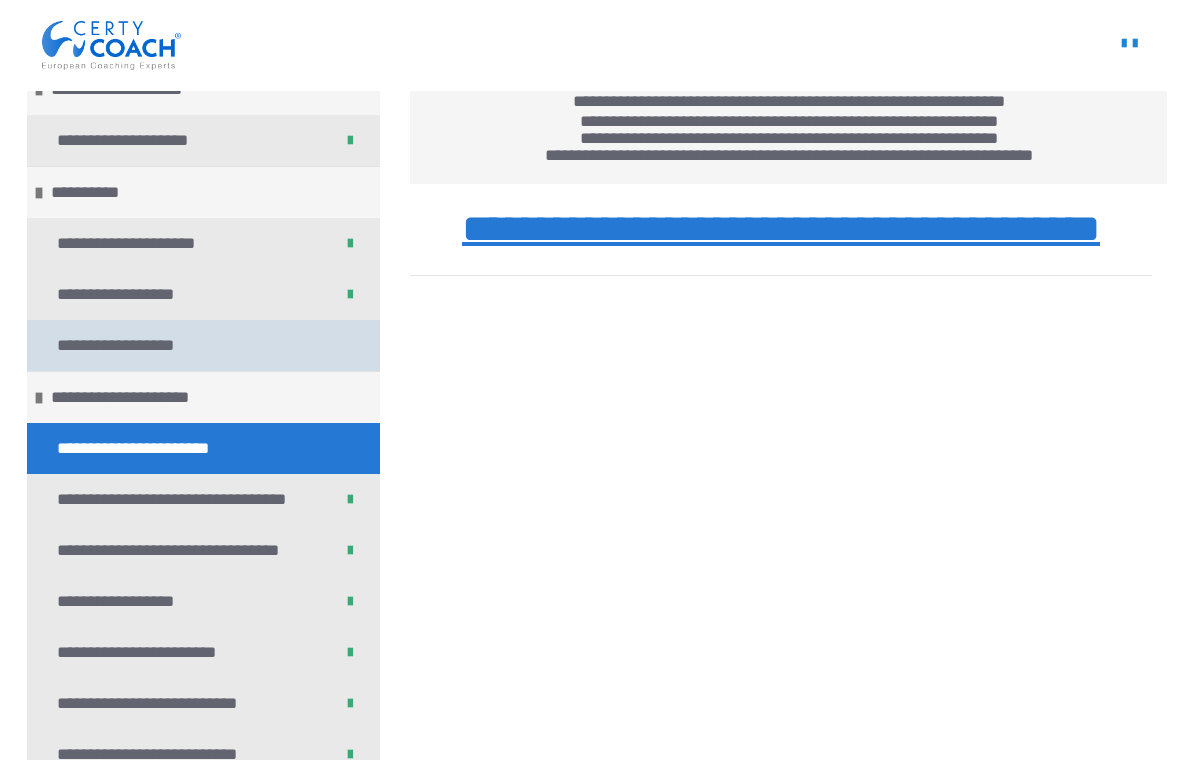 click on "**********" at bounding box center [121, 345] 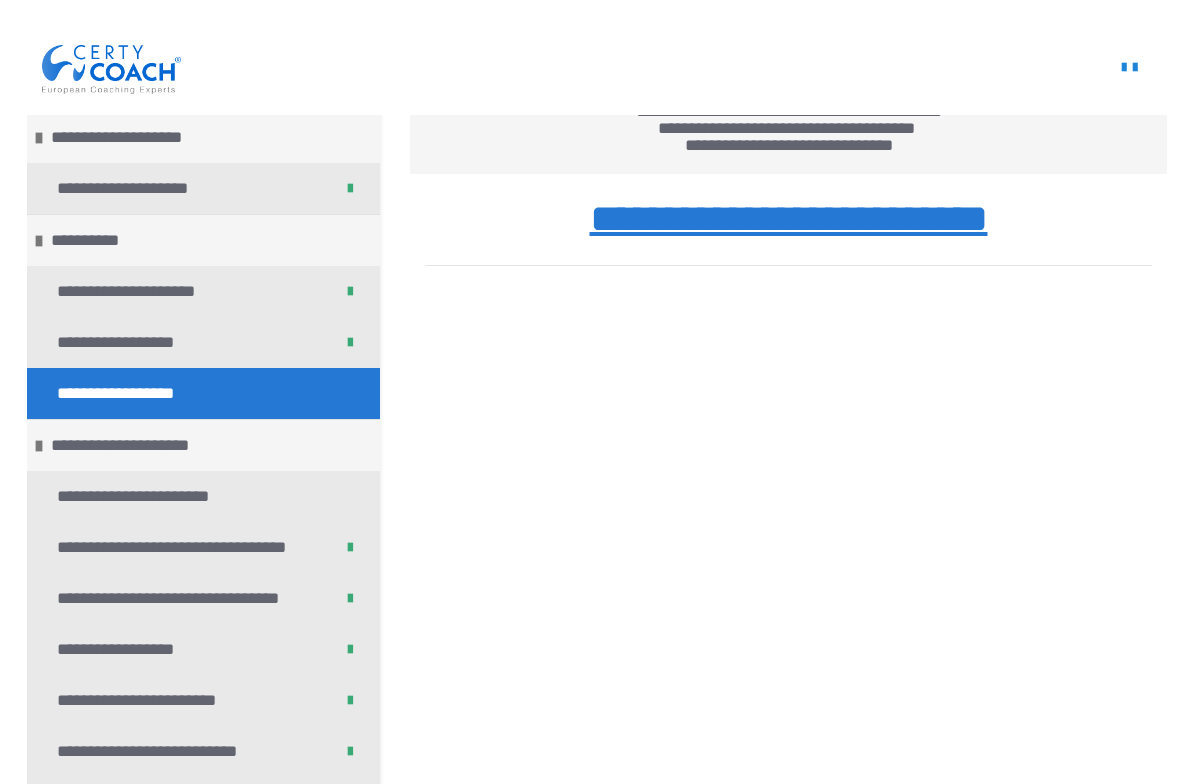 scroll, scrollTop: 337, scrollLeft: 0, axis: vertical 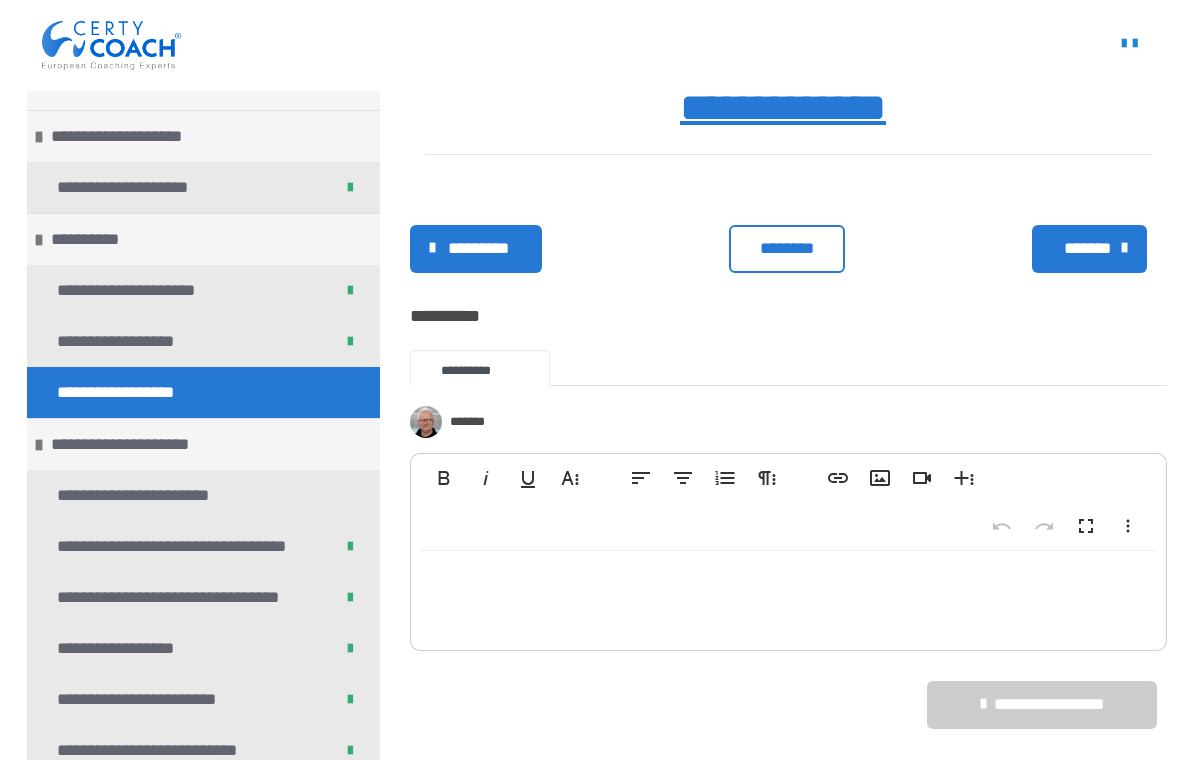 click at bounding box center (1124, 248) 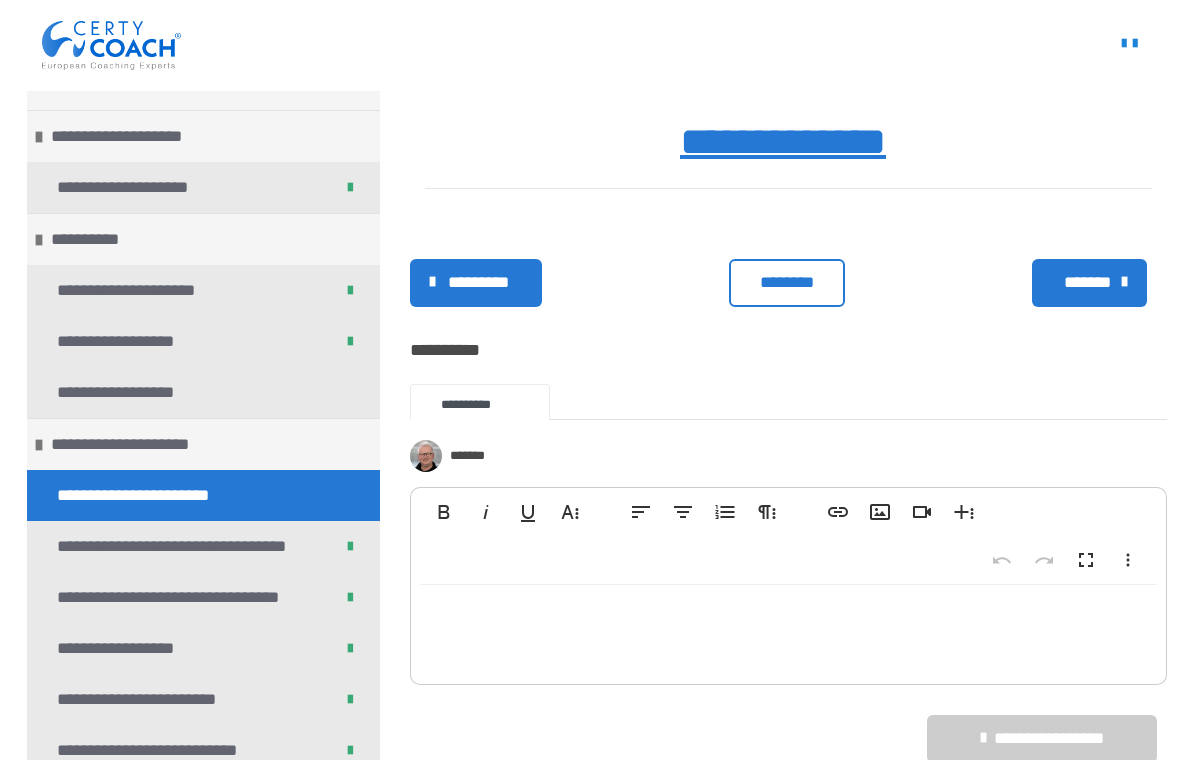 scroll, scrollTop: 778, scrollLeft: 0, axis: vertical 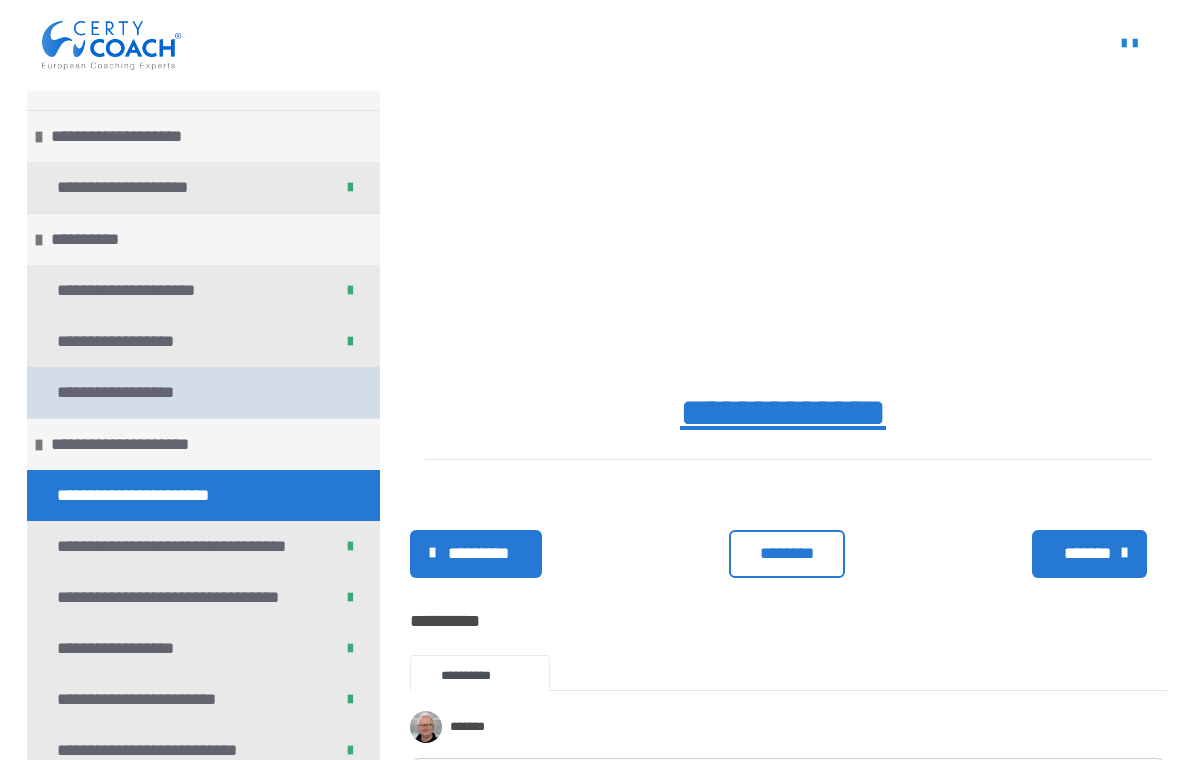 click on "**********" at bounding box center [121, 392] 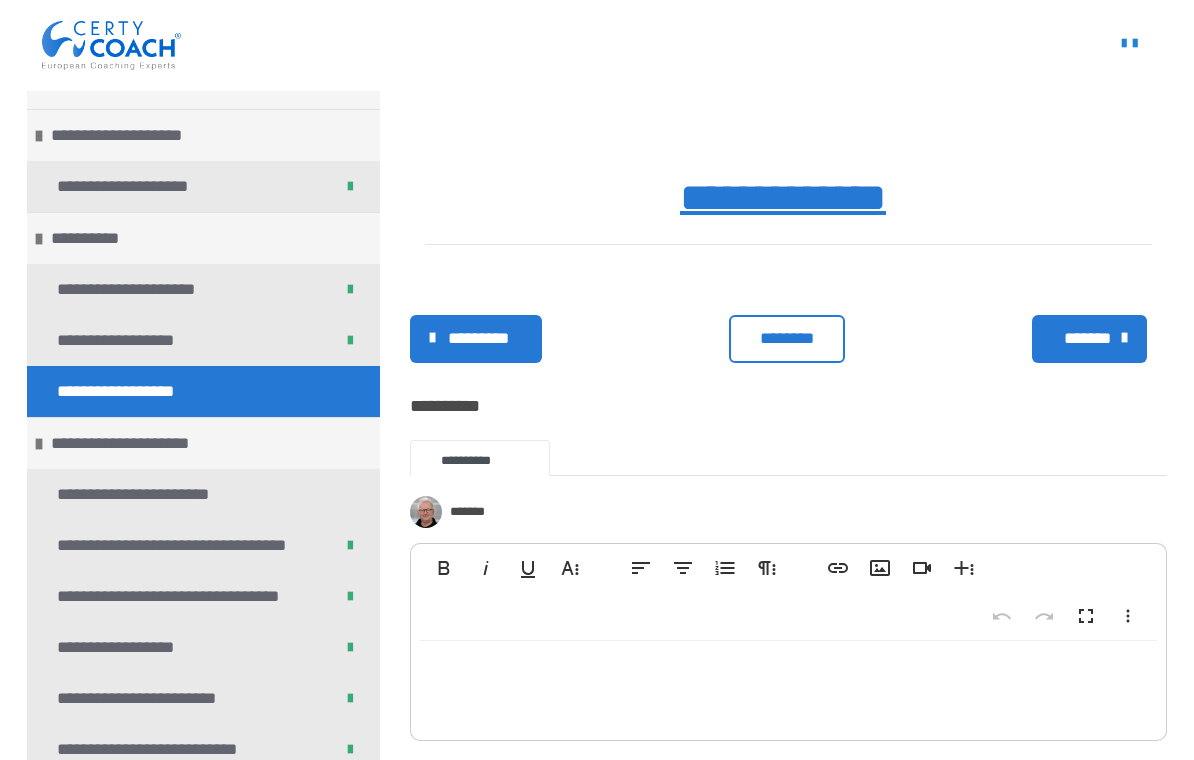 click on "********" at bounding box center [787, 340] 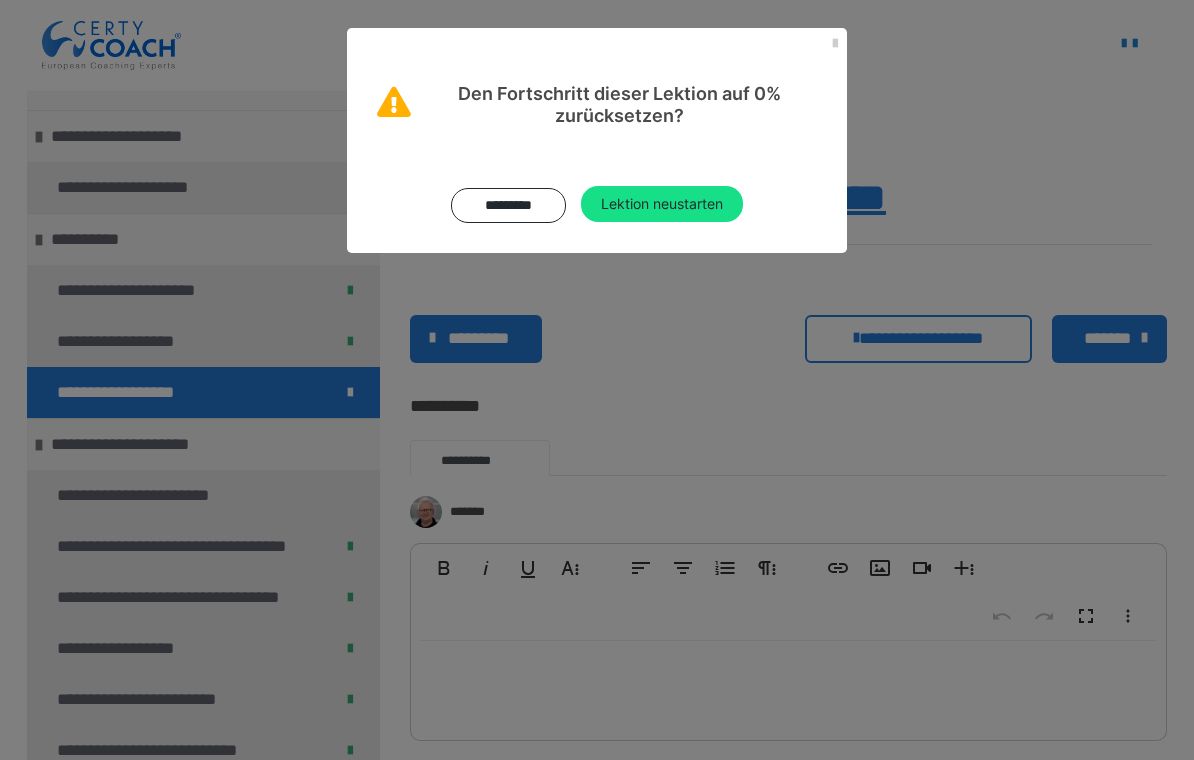 click on "Den Fortschritt dieser Lektion auf 0% zurücksetzen? ********* Lektion neustarten" at bounding box center [597, 380] 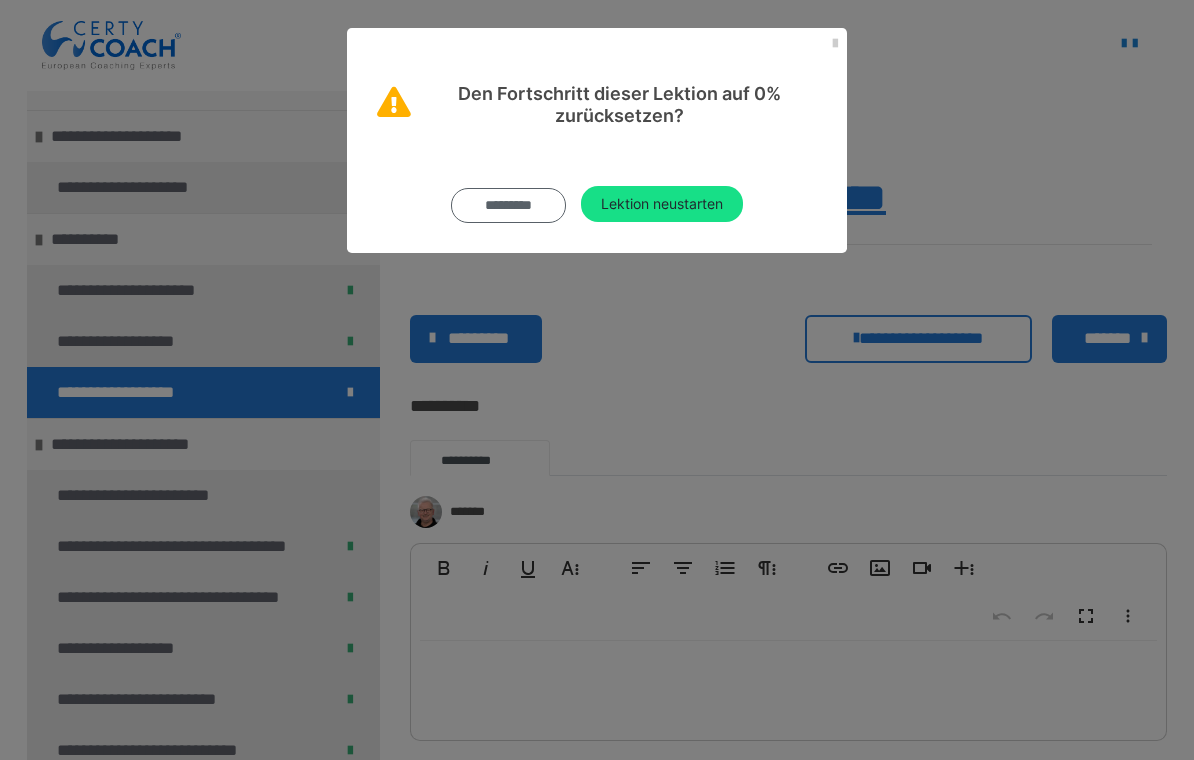 click on "*********" at bounding box center [508, 205] 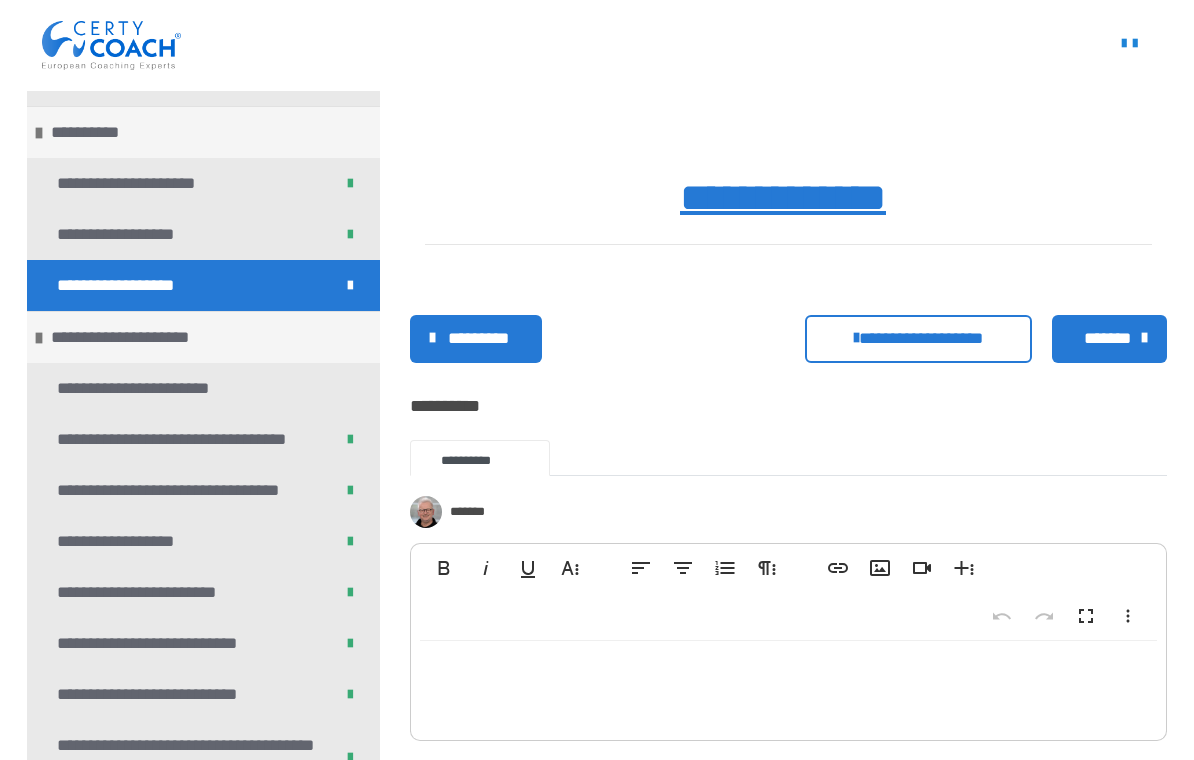 scroll, scrollTop: 108, scrollLeft: 0, axis: vertical 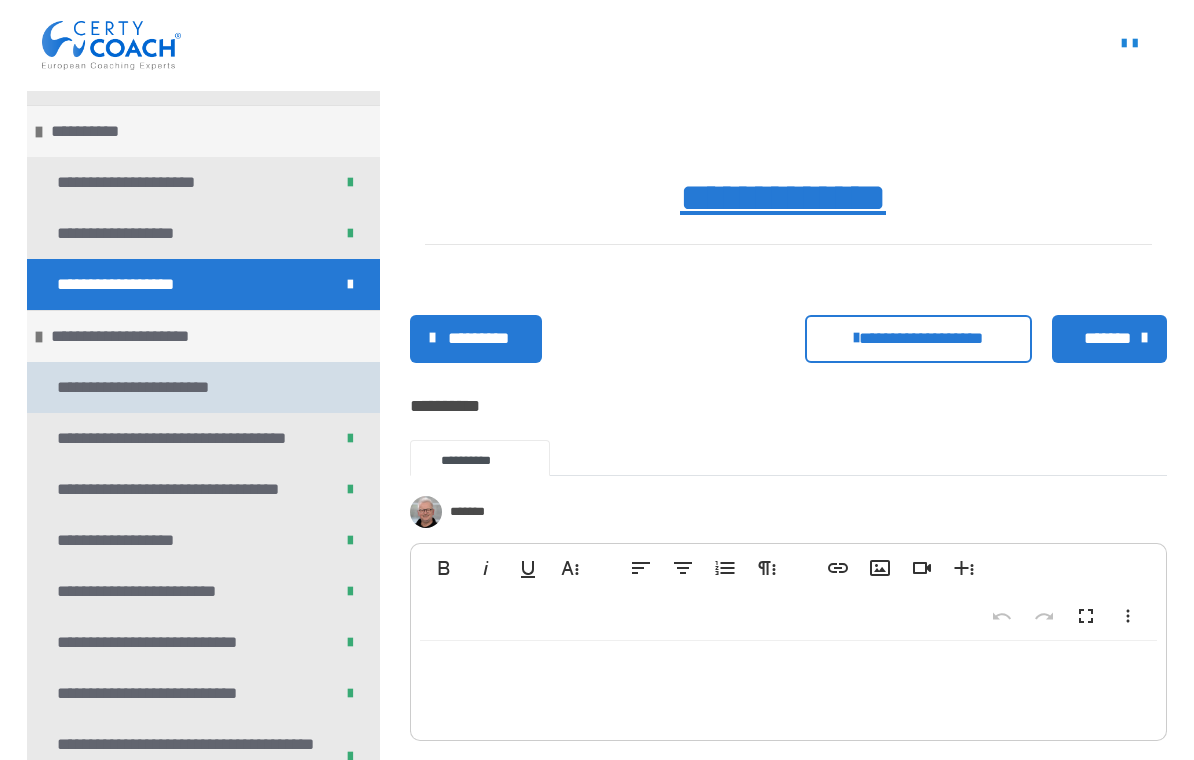 click on "**********" at bounding box center (141, 387) 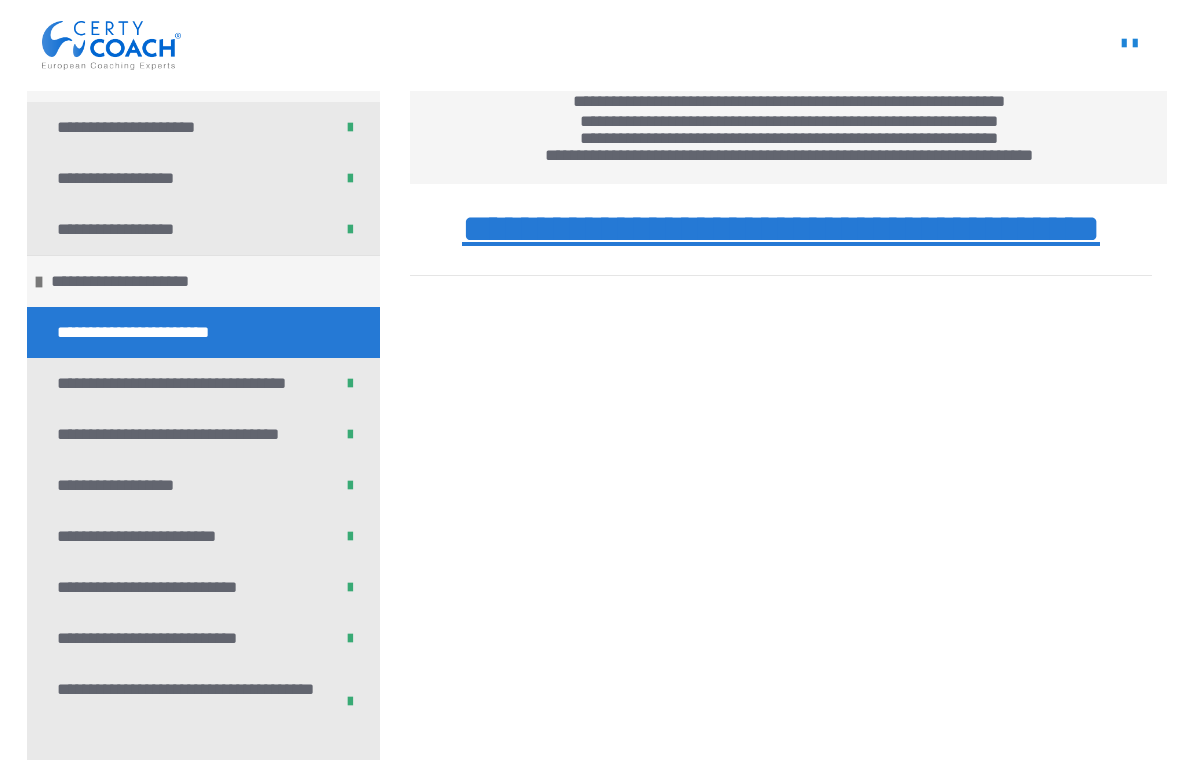 scroll, scrollTop: 162, scrollLeft: 0, axis: vertical 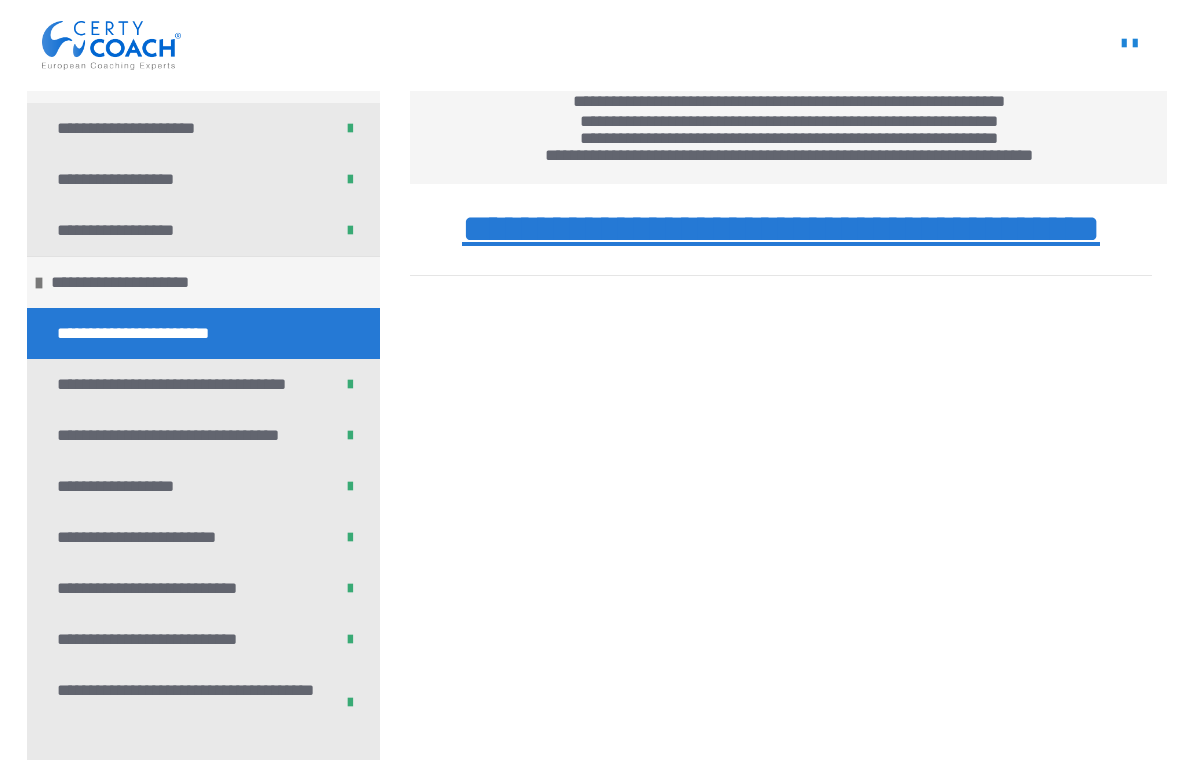 click on "**********" at bounding box center [141, 333] 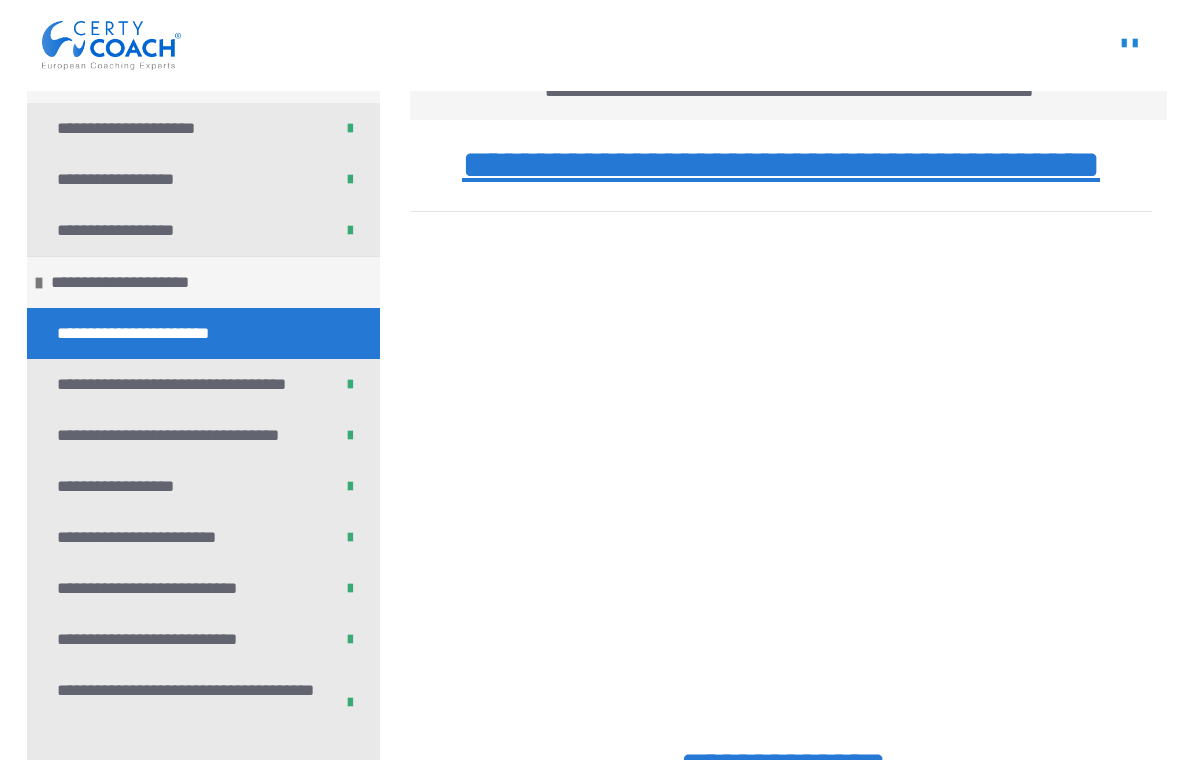 scroll, scrollTop: 328, scrollLeft: 0, axis: vertical 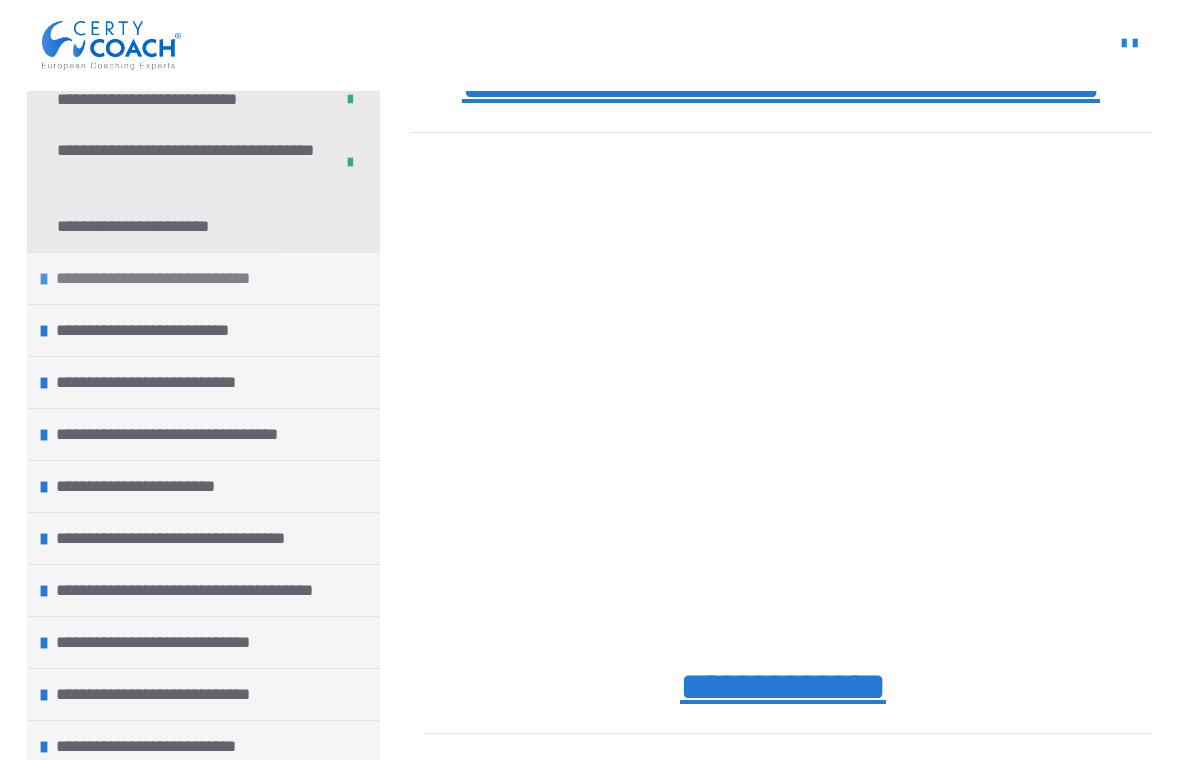 click on "**********" at bounding box center [172, 278] 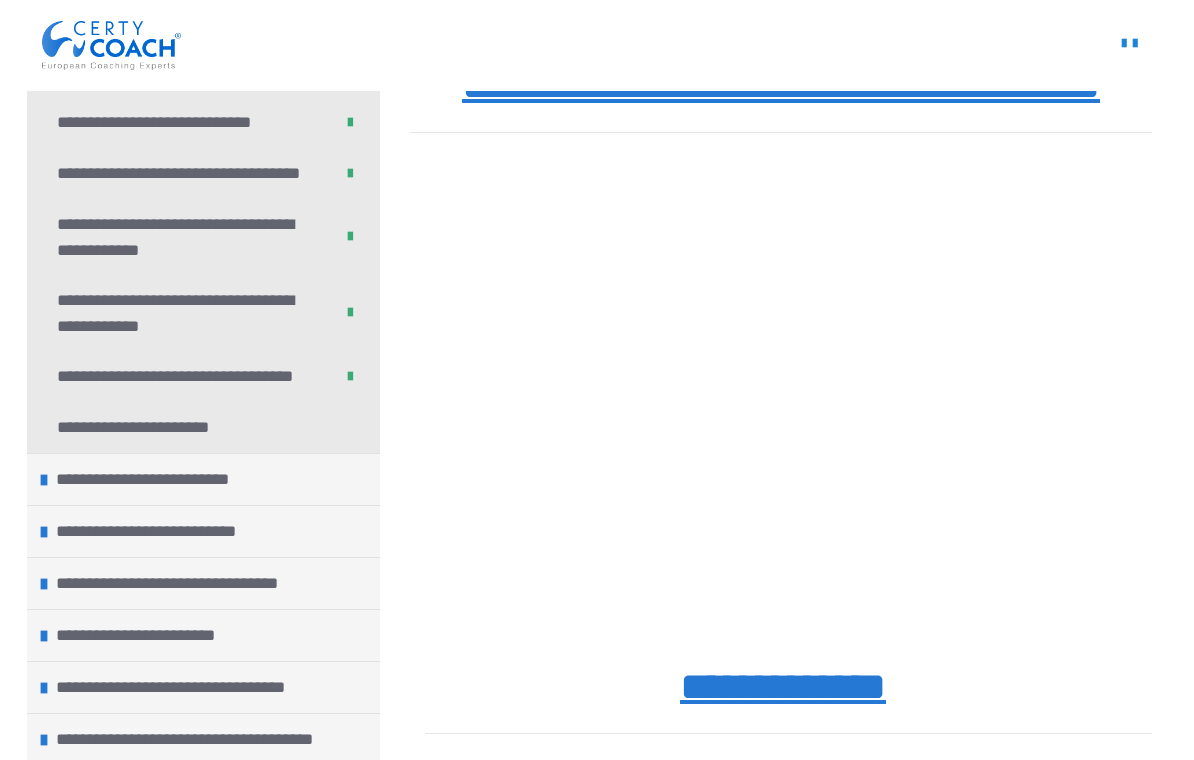 scroll, scrollTop: 1160, scrollLeft: 0, axis: vertical 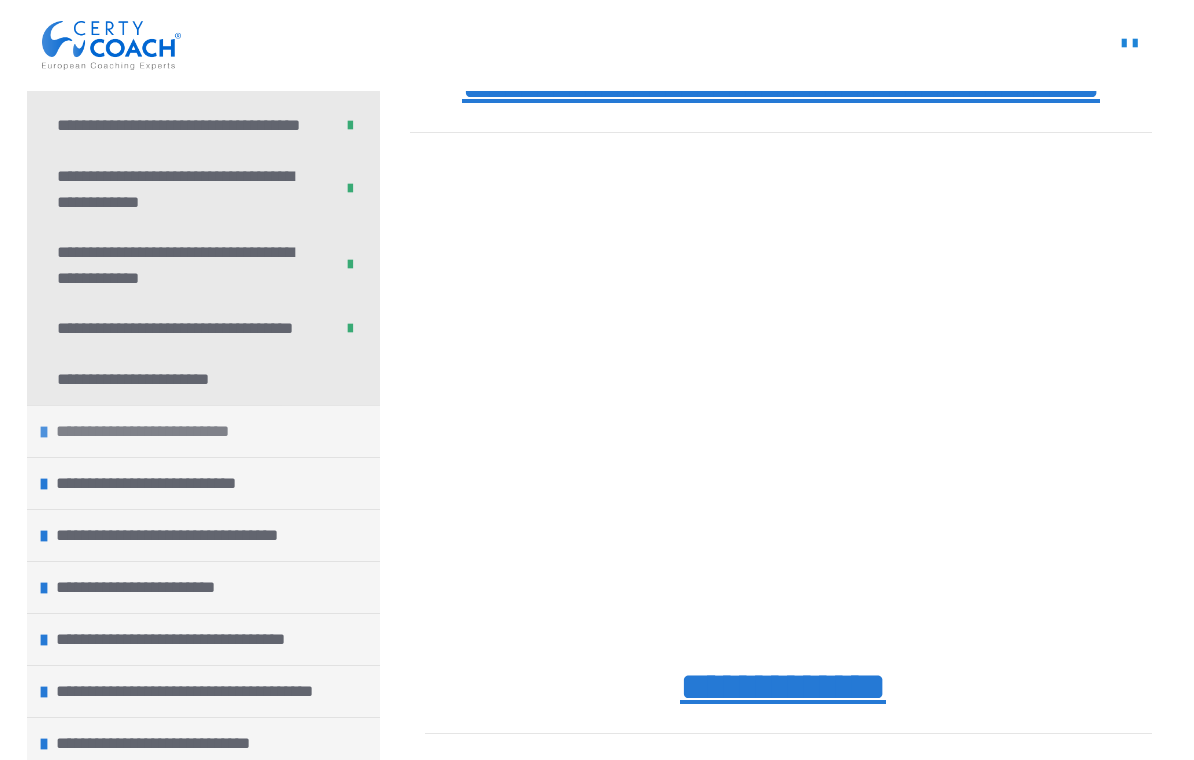 click on "**********" at bounding box center (203, 431) 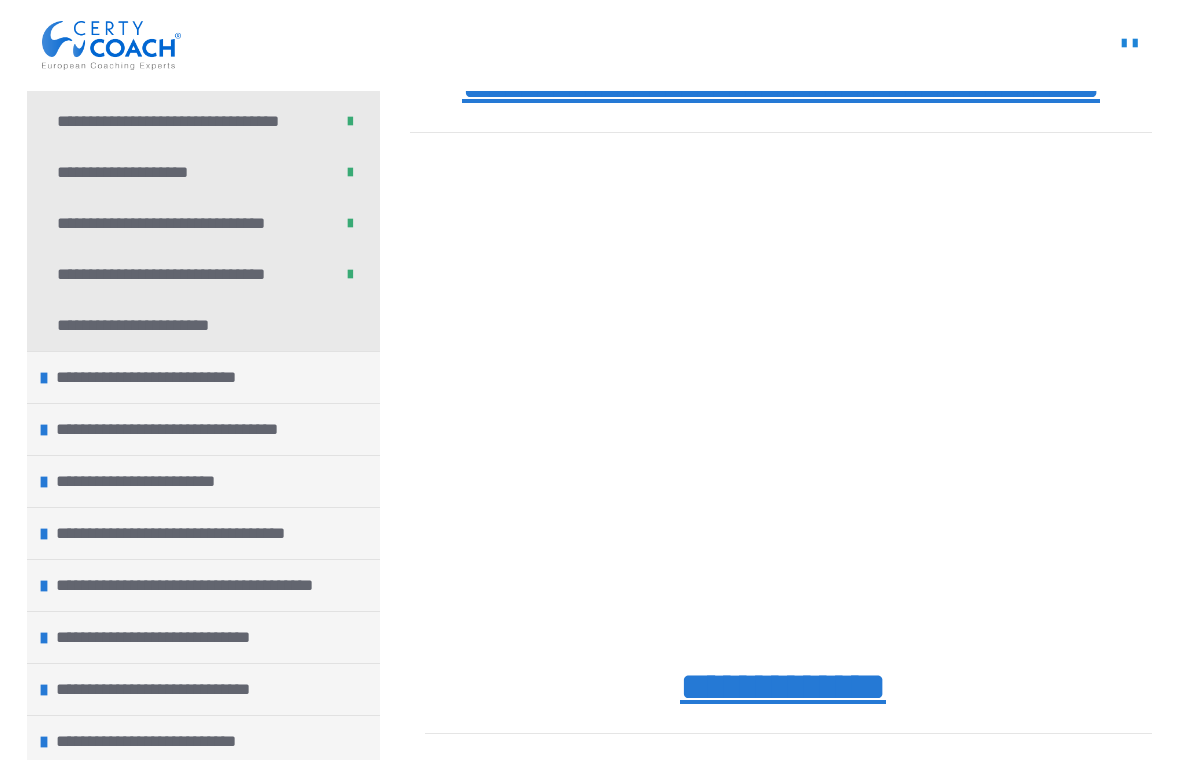 click on "**********" at bounding box center [597, 477] 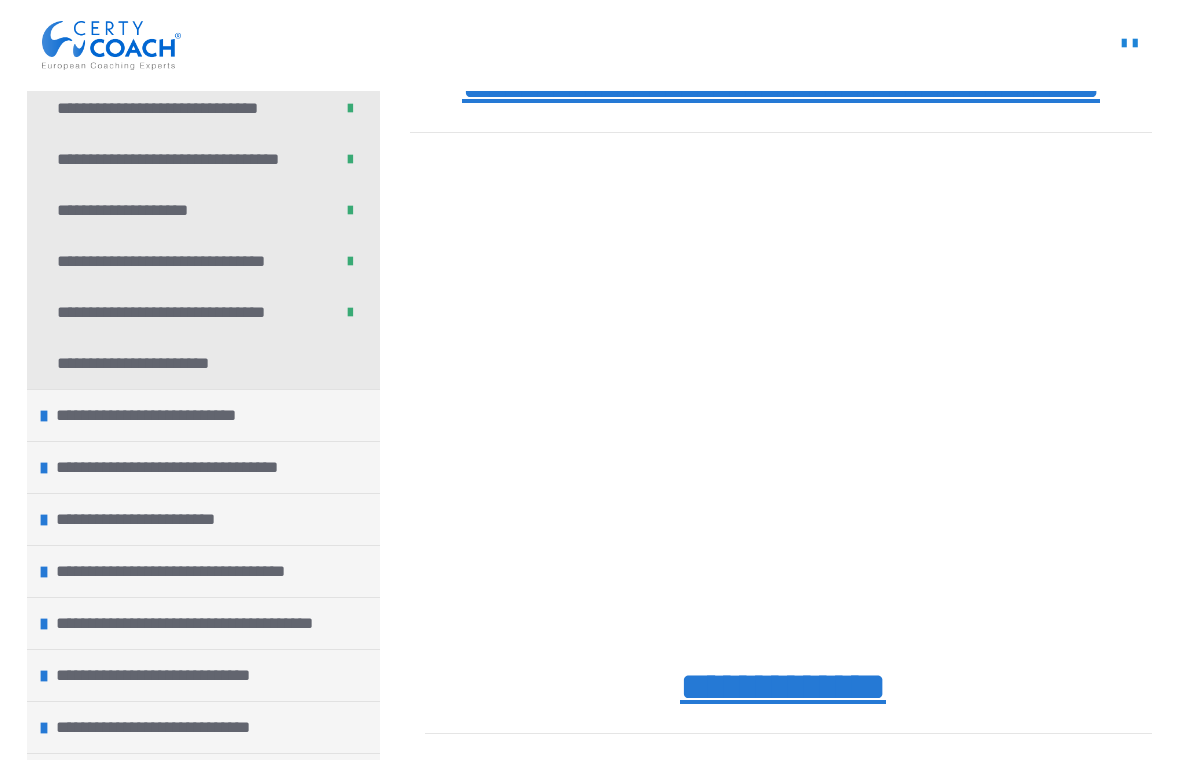 scroll, scrollTop: 1597, scrollLeft: 0, axis: vertical 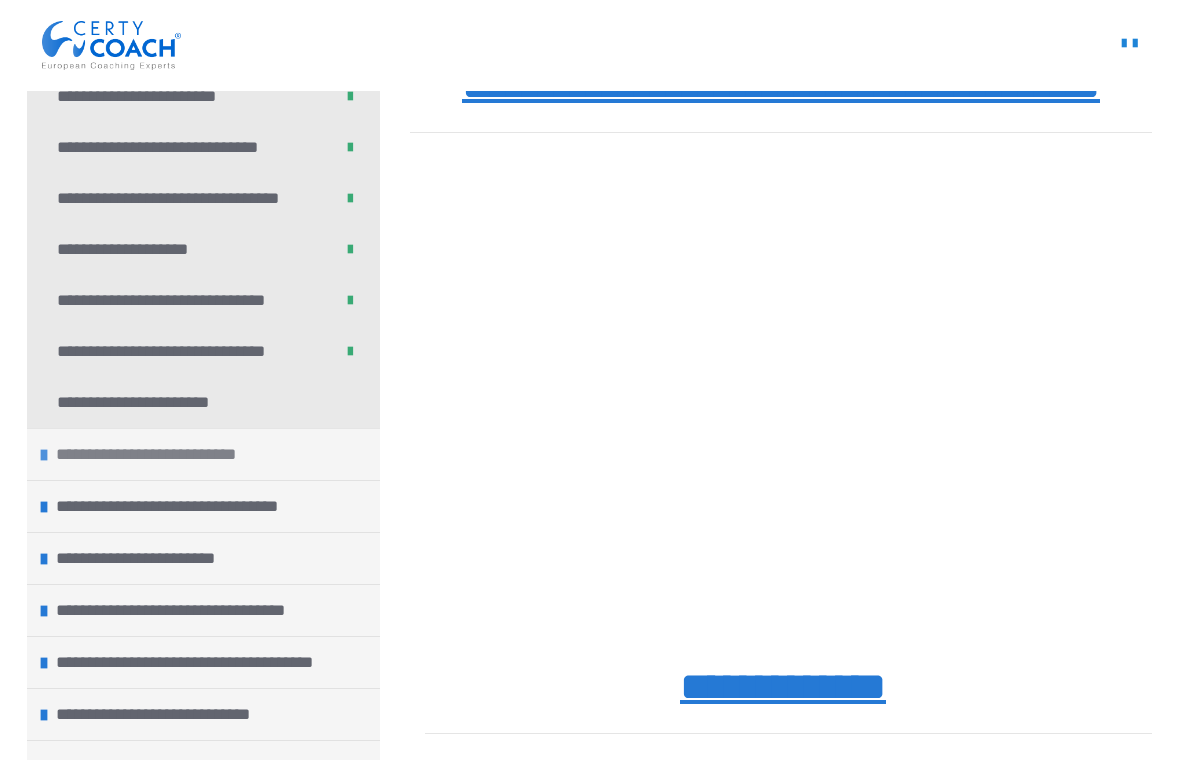 click on "**********" at bounding box center (158, 454) 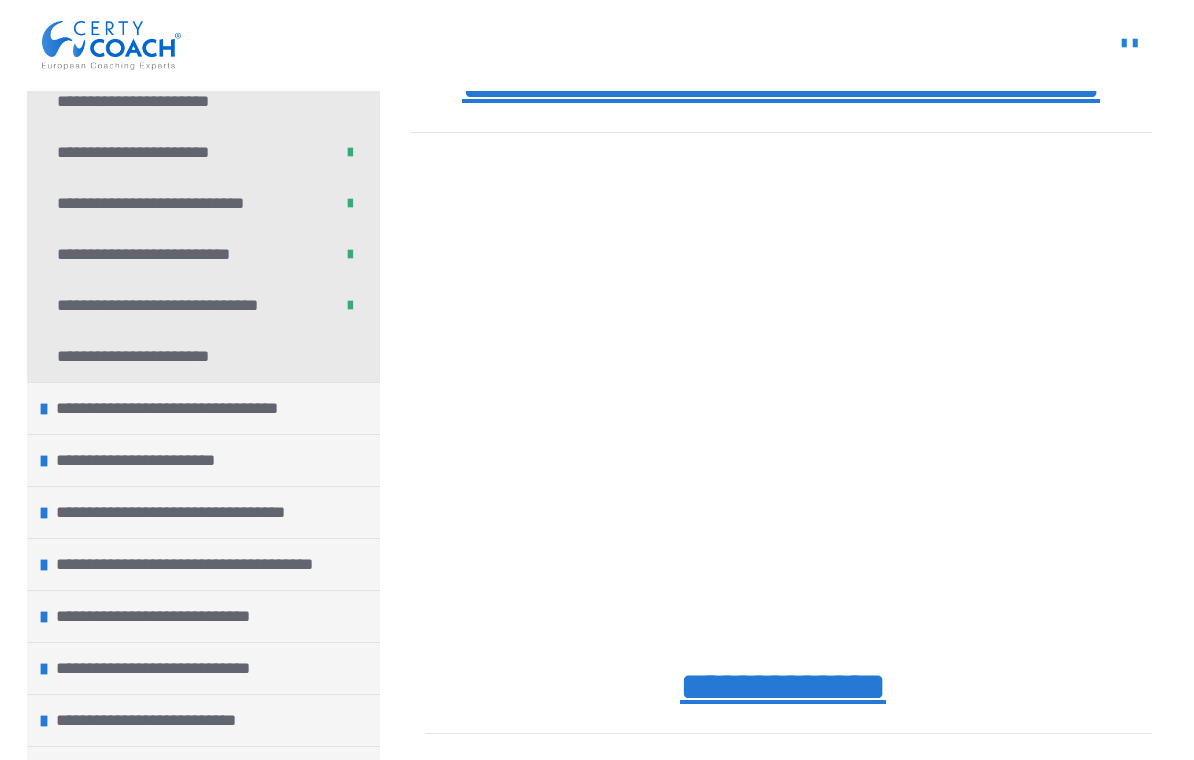scroll, scrollTop: 2023, scrollLeft: 0, axis: vertical 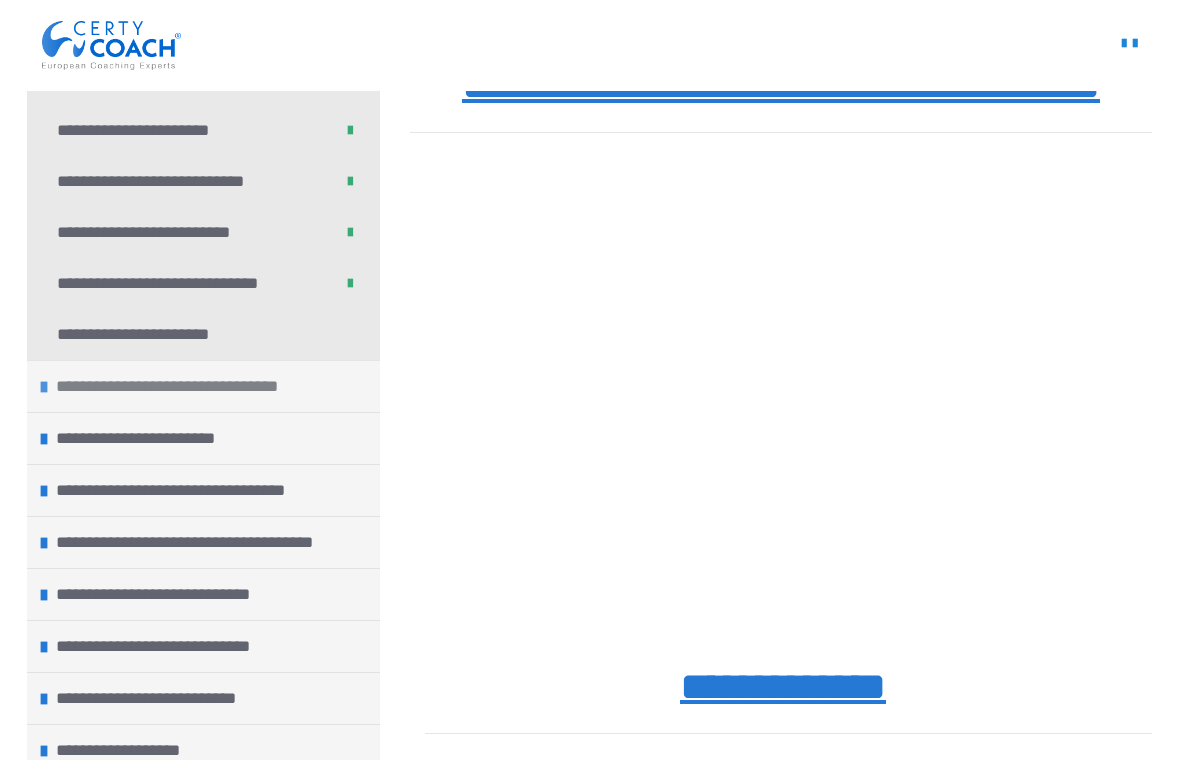 click on "**********" at bounding box center (203, 386) 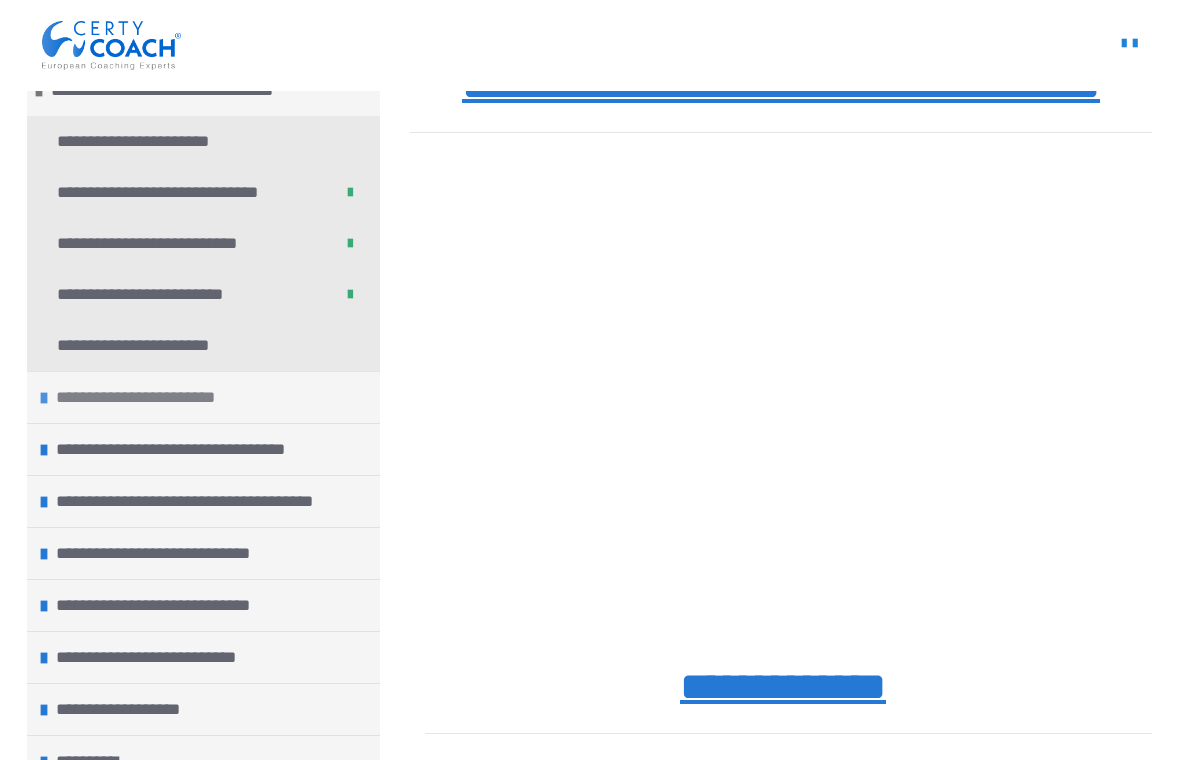click on "**********" at bounding box center (203, 397) 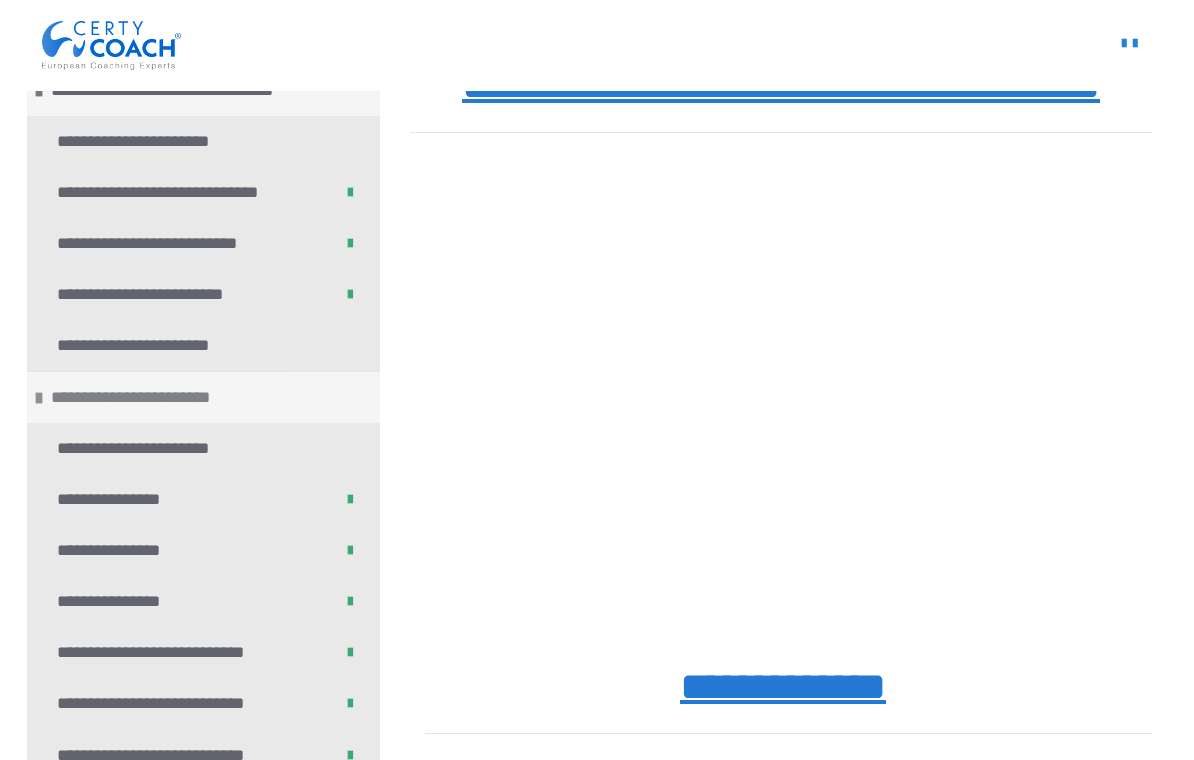 scroll, scrollTop: 2315, scrollLeft: 0, axis: vertical 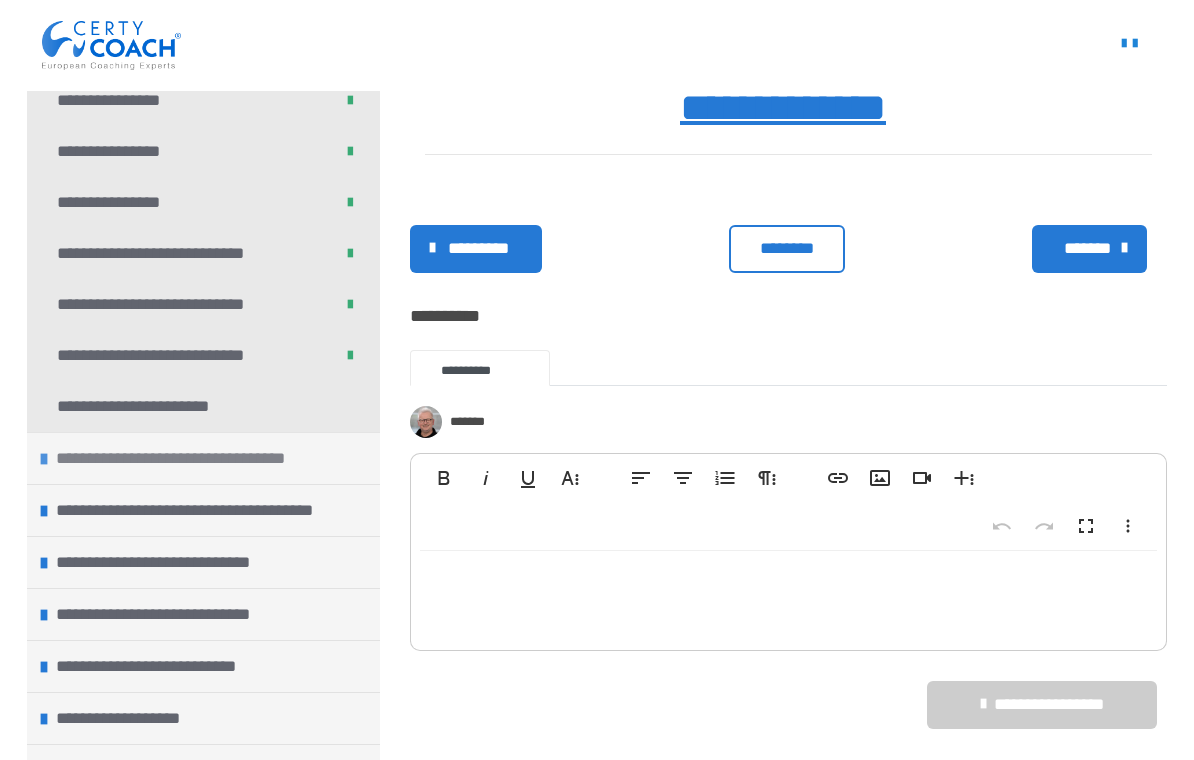 click on "**********" at bounding box center [203, 458] 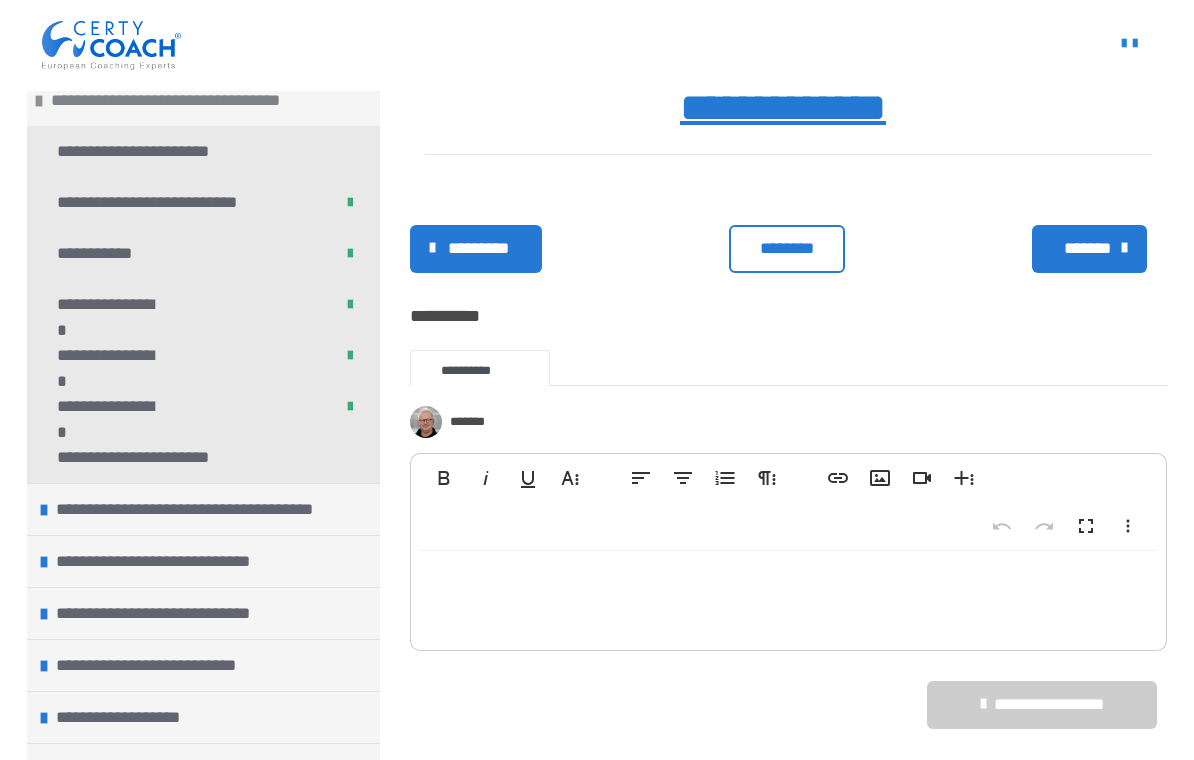 scroll, scrollTop: 3075, scrollLeft: 0, axis: vertical 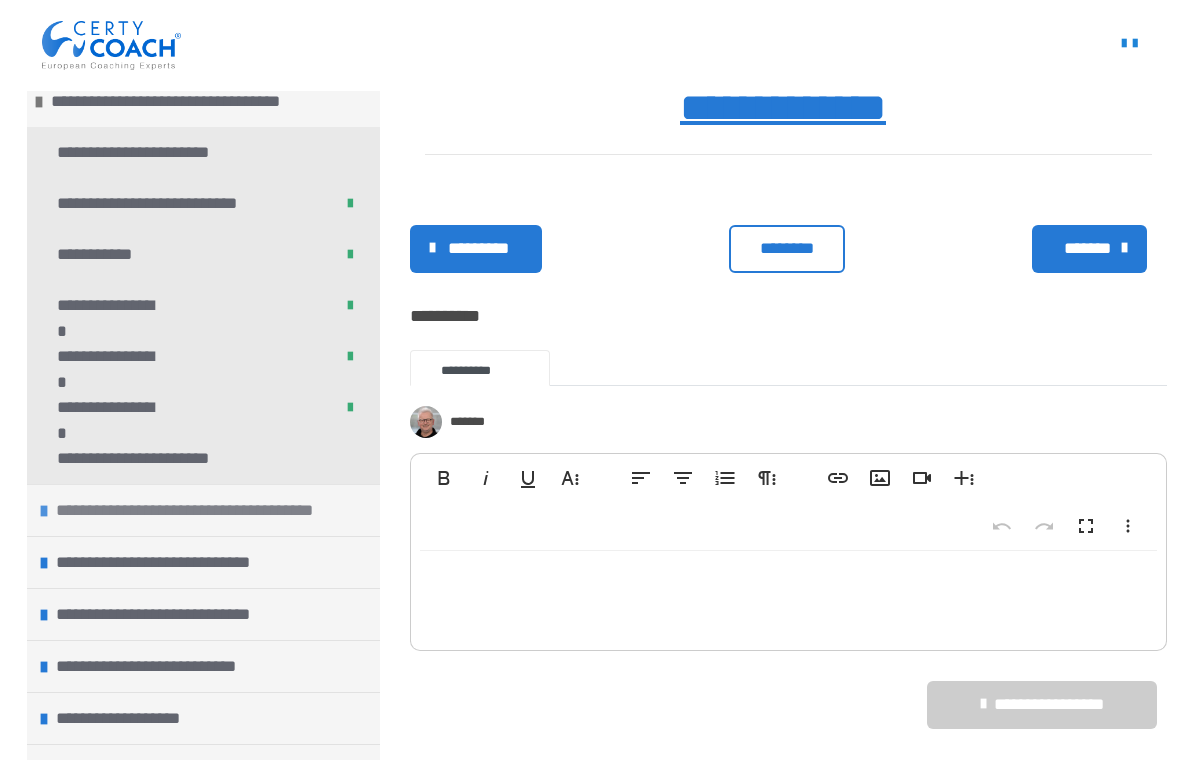 click on "**********" at bounding box center [203, 510] 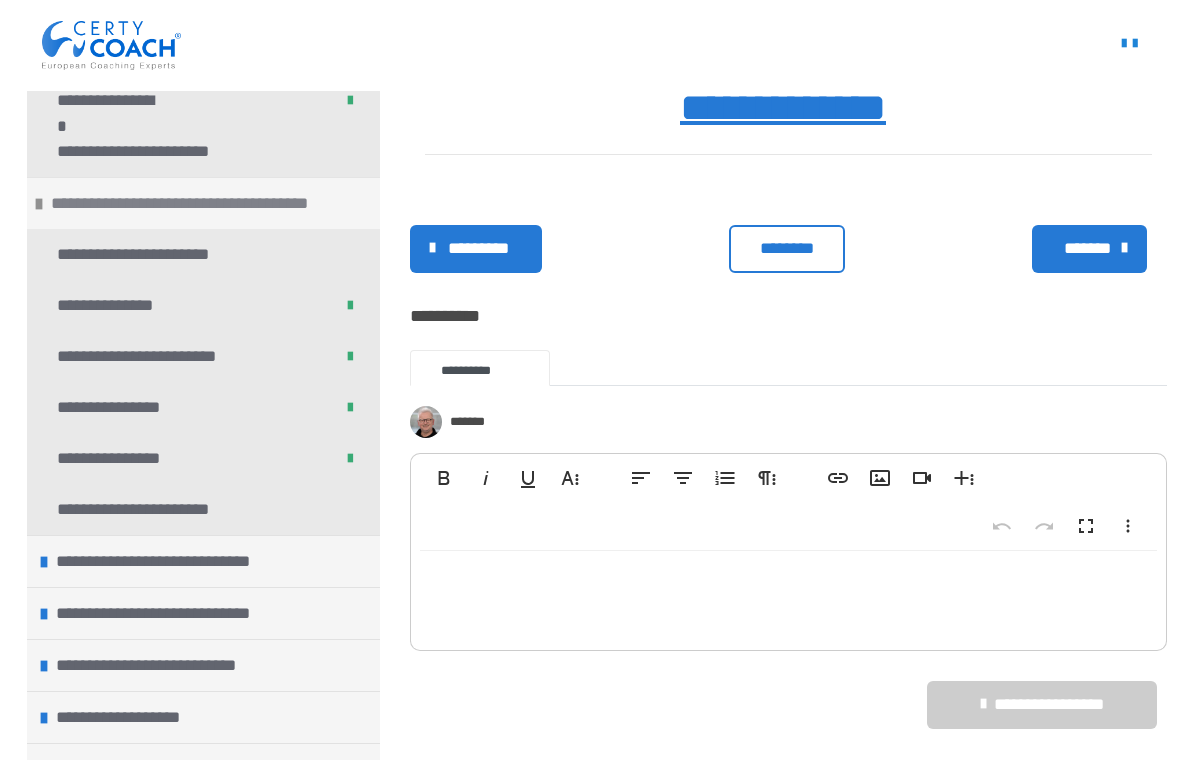 scroll, scrollTop: 3381, scrollLeft: 0, axis: vertical 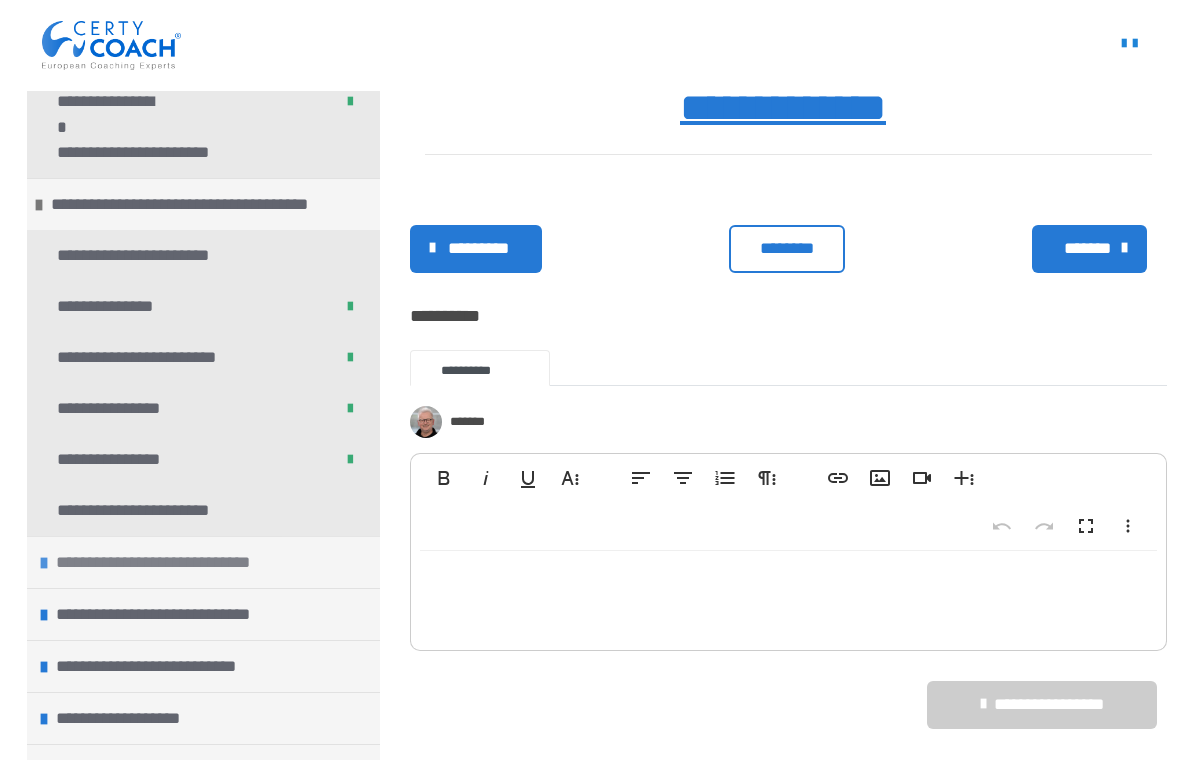 click at bounding box center [44, 563] 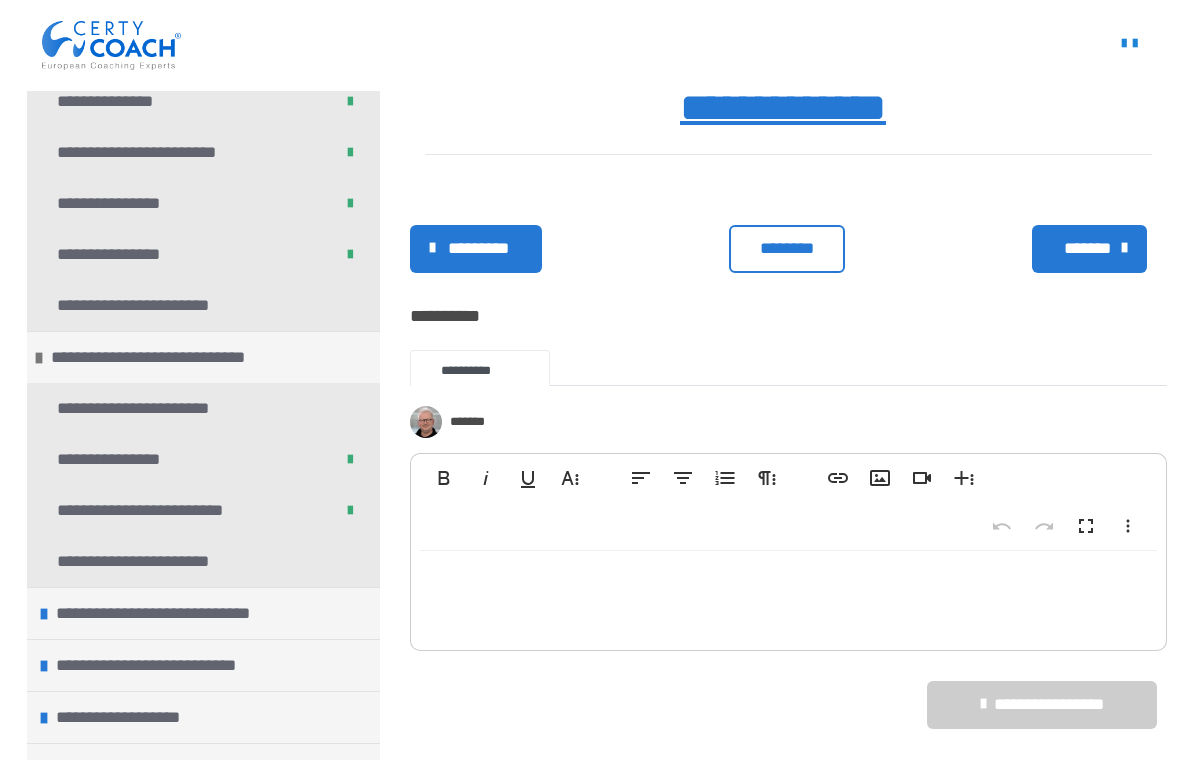 scroll, scrollTop: 3585, scrollLeft: 0, axis: vertical 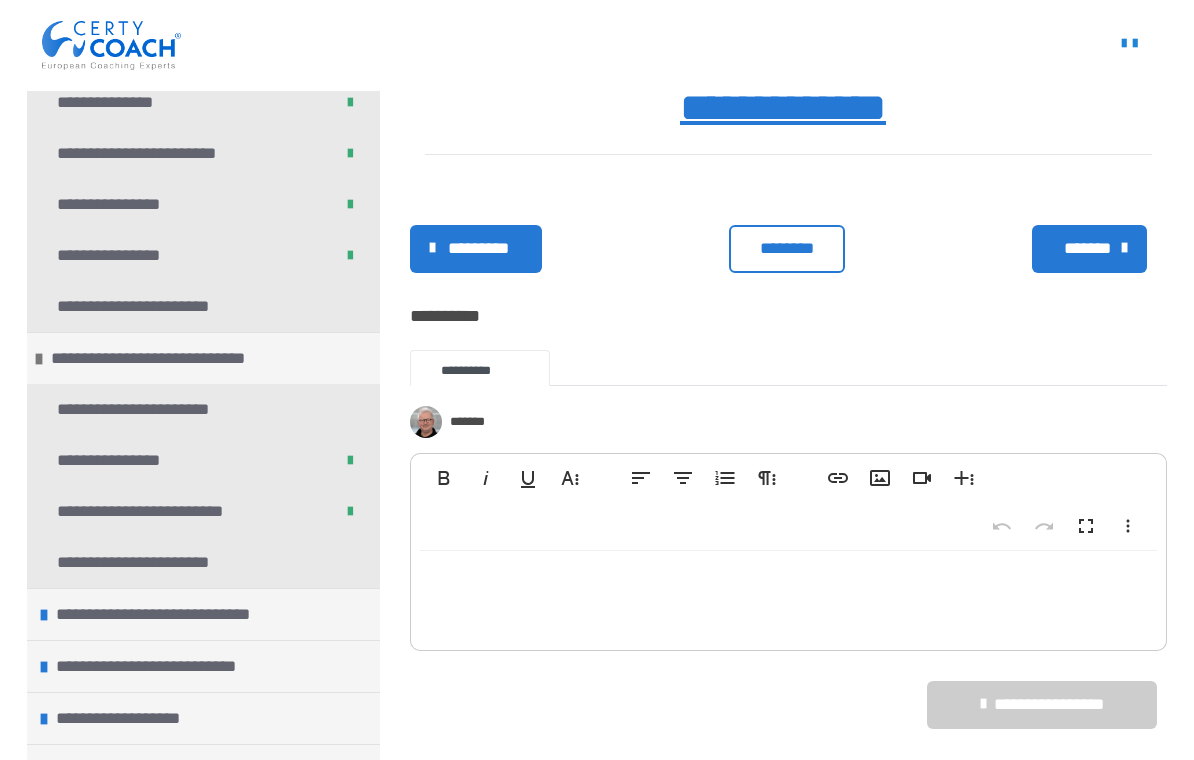 click on "**********" at bounding box center (597, -102) 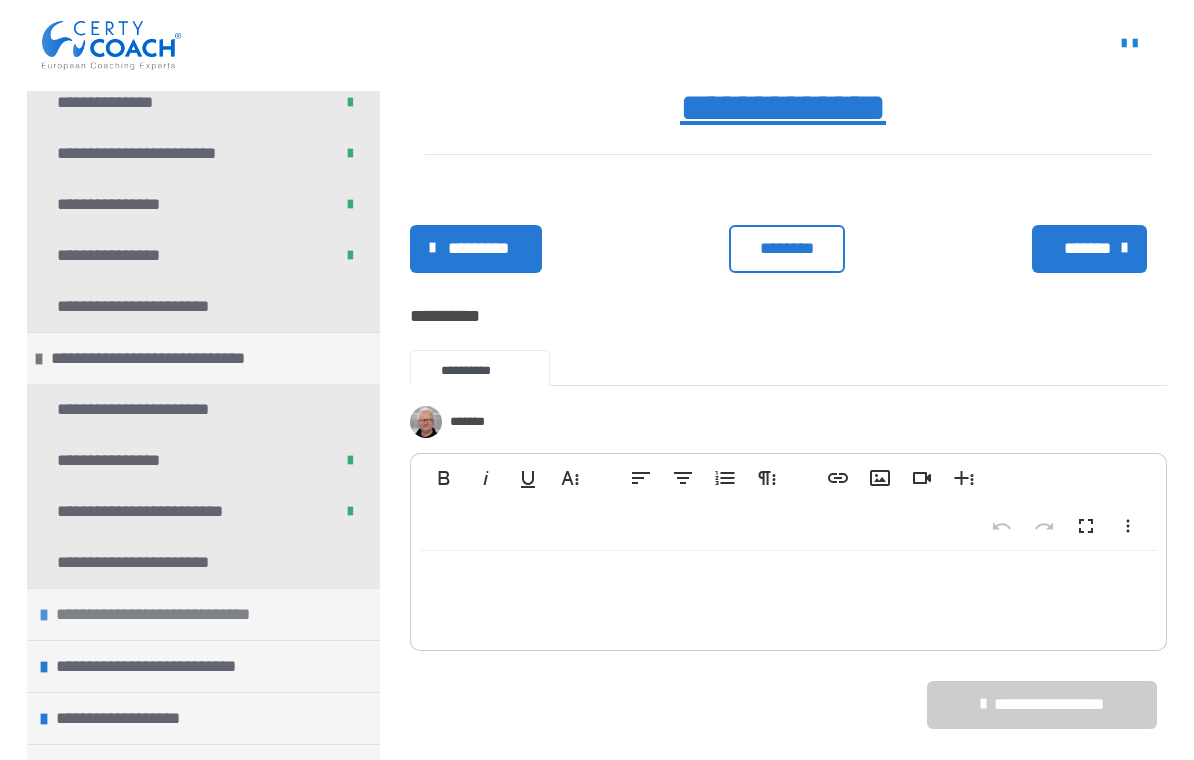 click on "**********" at bounding box center (203, 614) 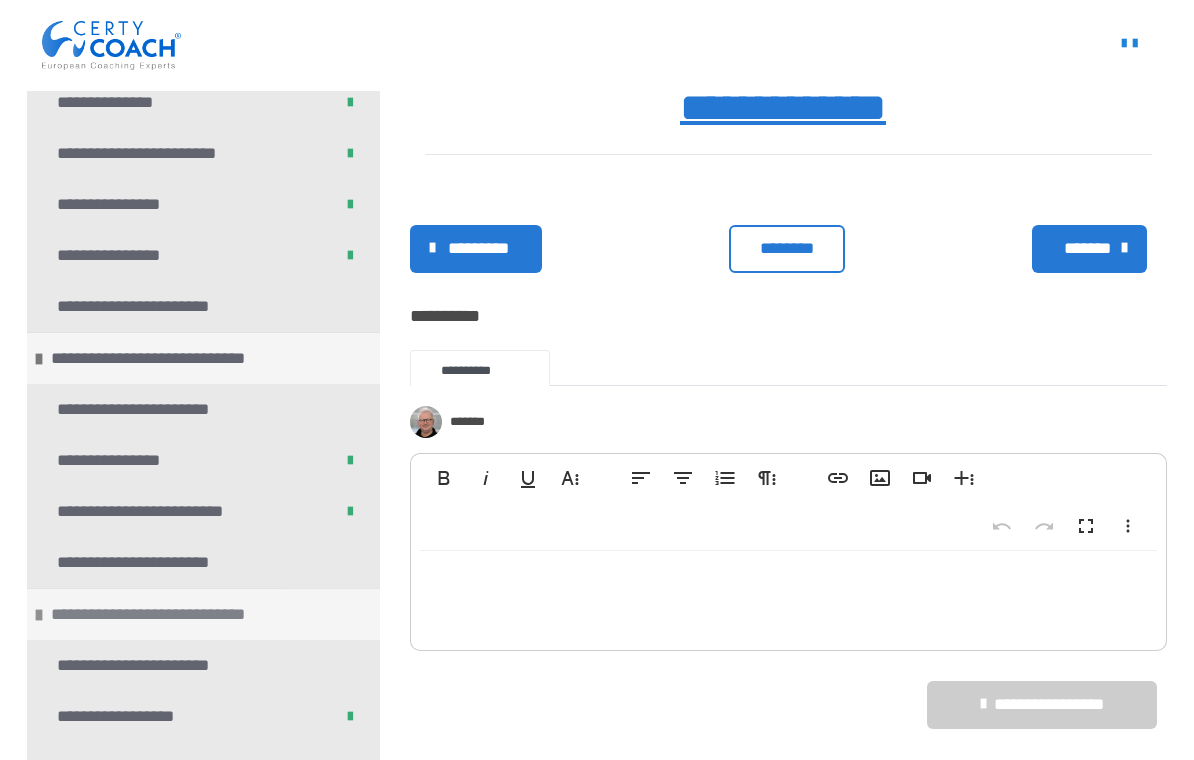 click on "**********" at bounding box center [170, 614] 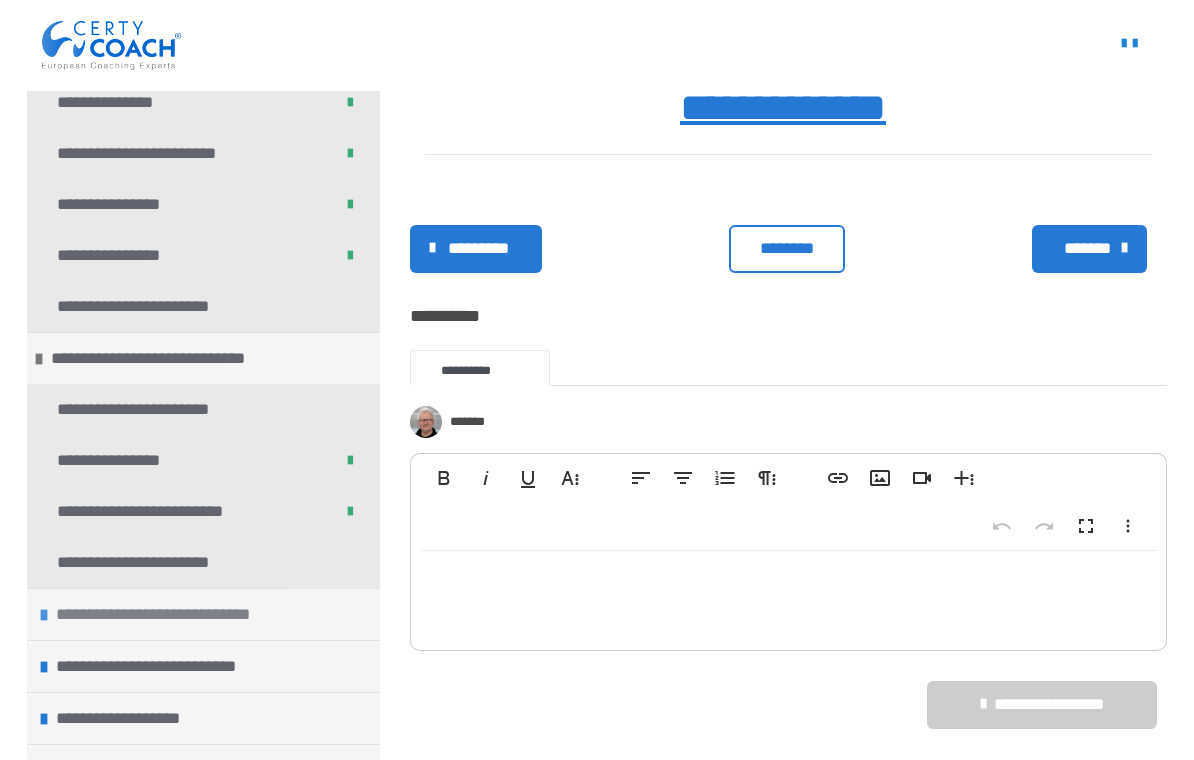 click on "**********" at bounding box center (203, 614) 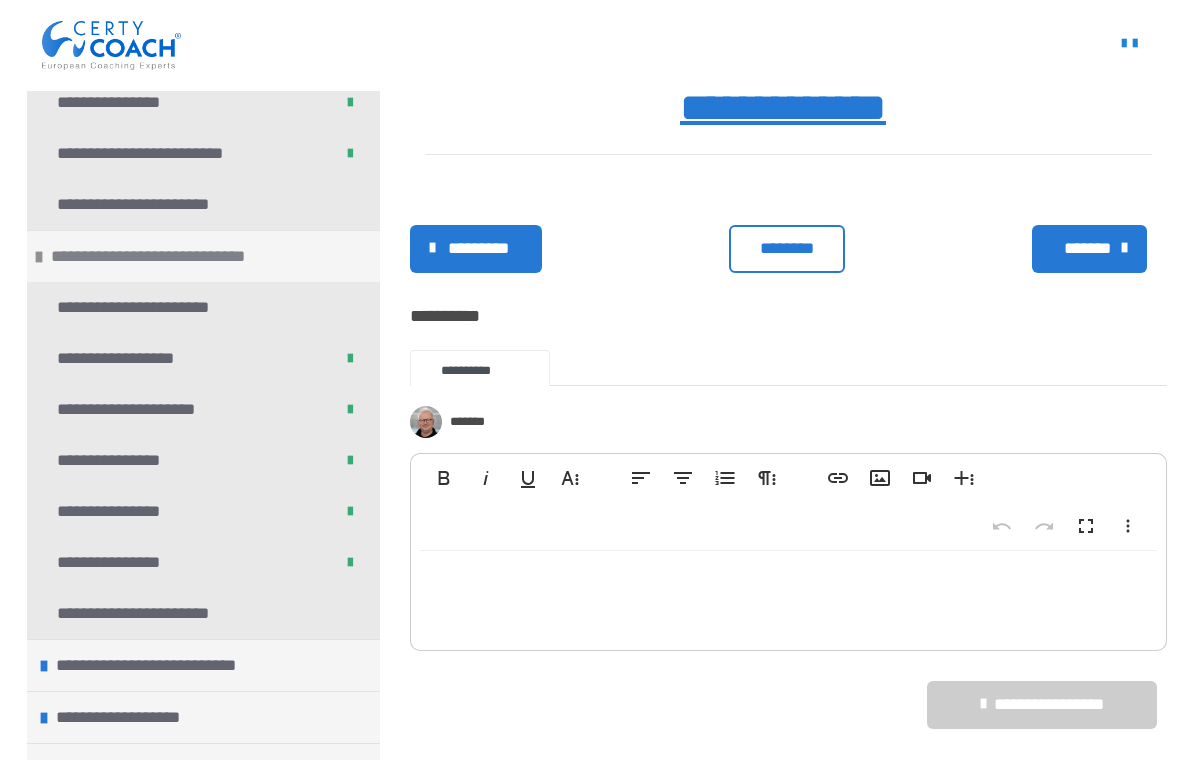 scroll, scrollTop: 3942, scrollLeft: 0, axis: vertical 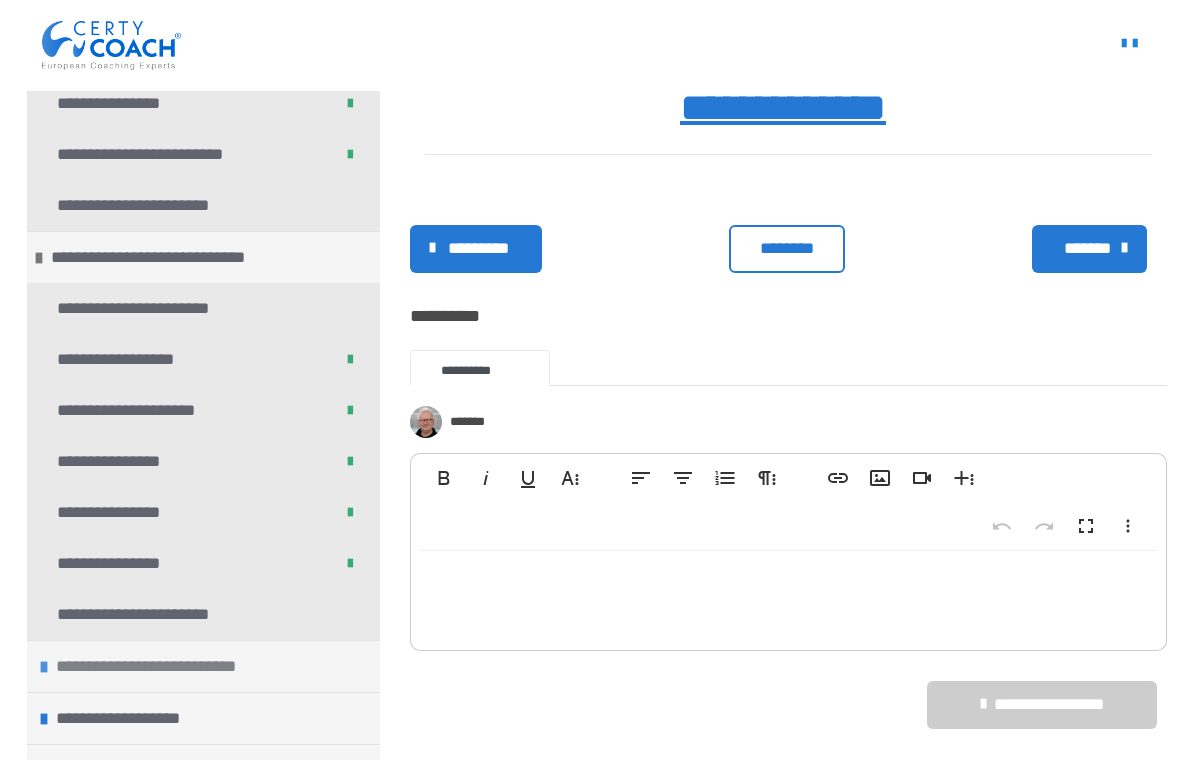 click on "**********" at bounding box center (160, 666) 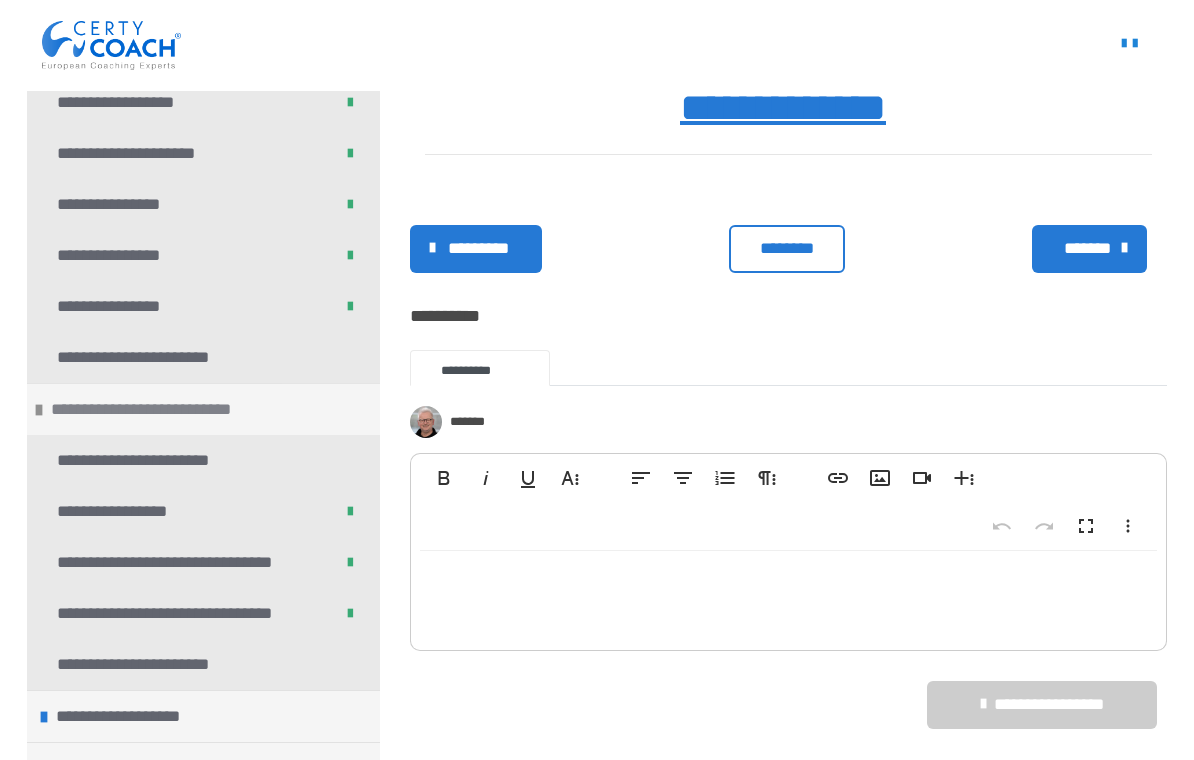 scroll, scrollTop: 4197, scrollLeft: 0, axis: vertical 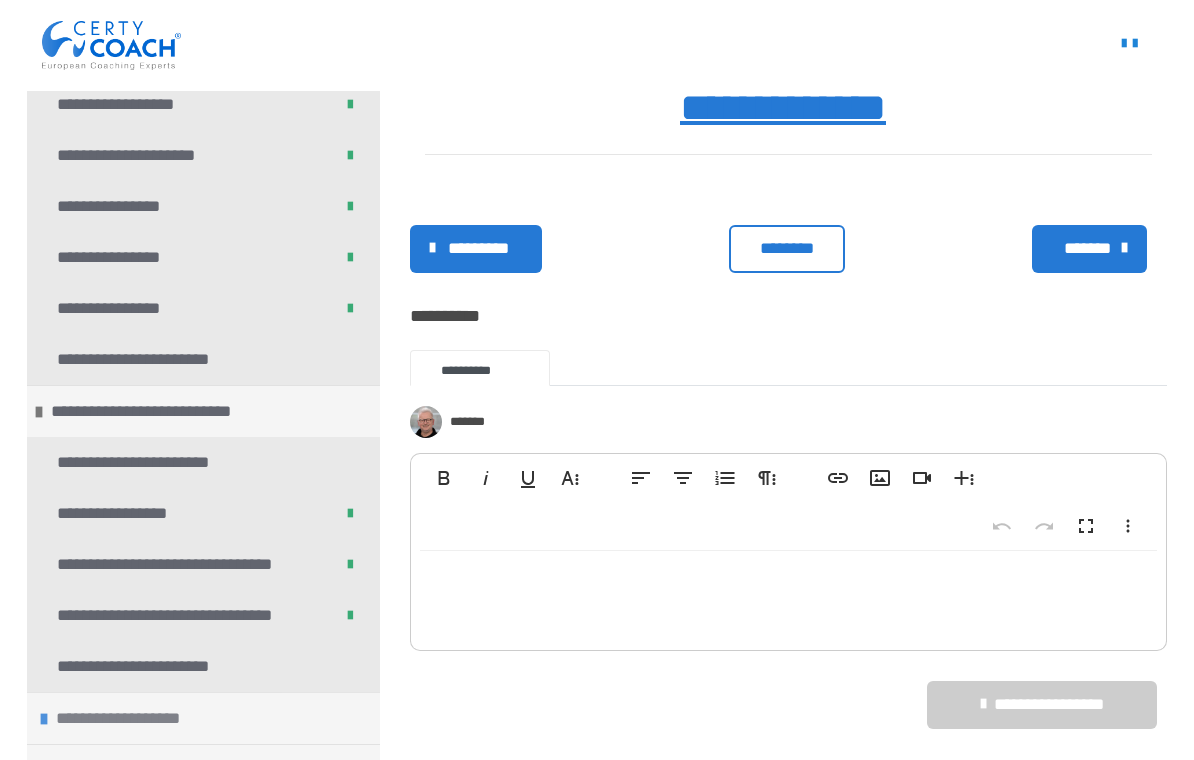 click on "**********" at bounding box center [127, 718] 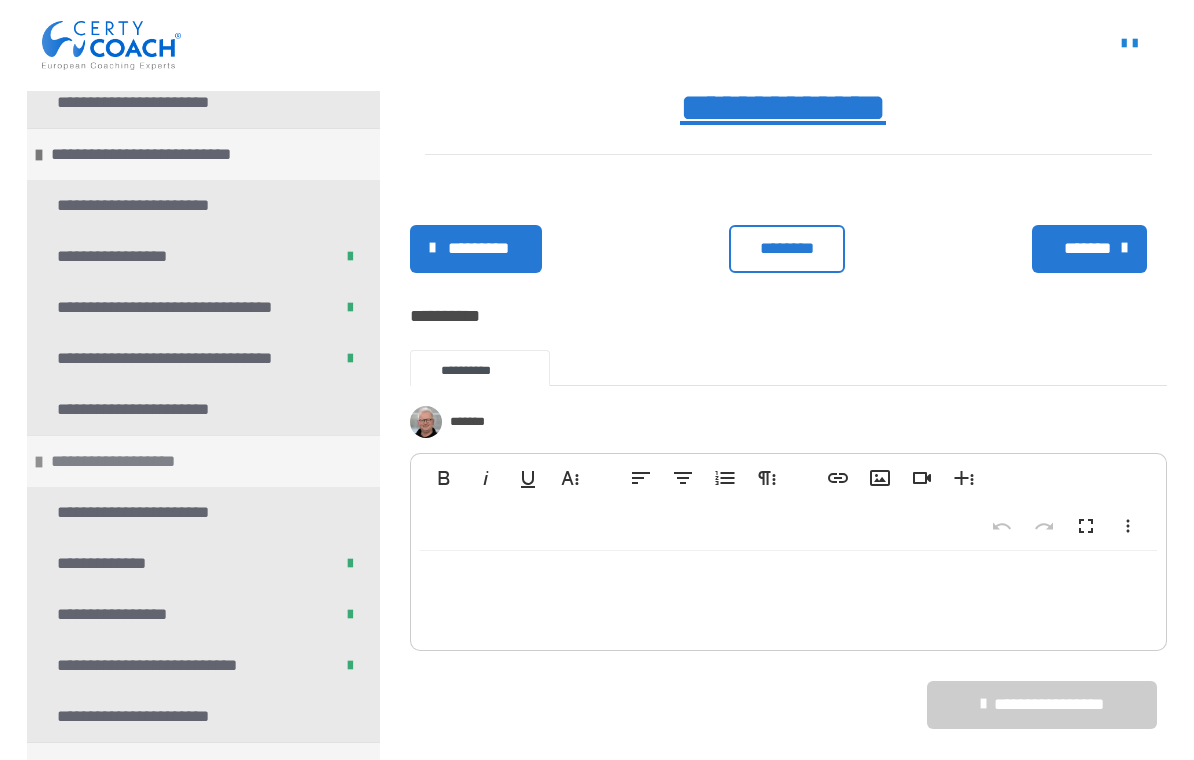 scroll, scrollTop: 4452, scrollLeft: 0, axis: vertical 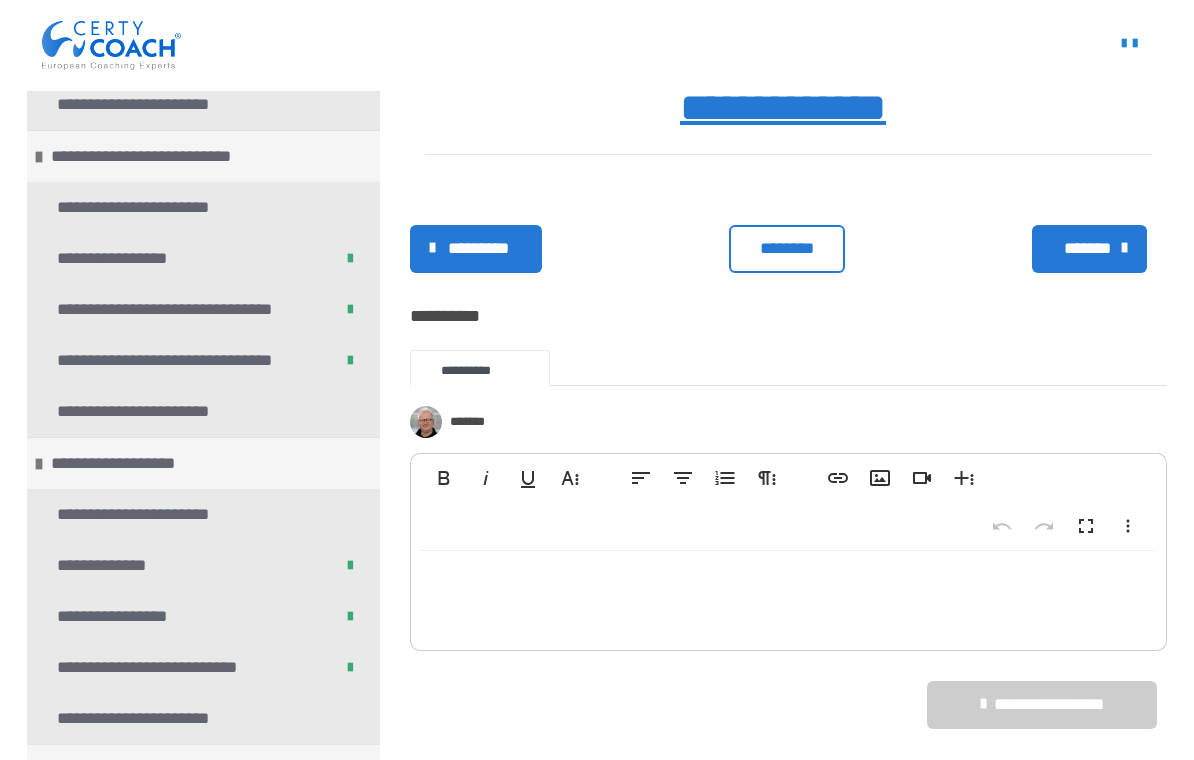 click on "**********" at bounding box center (103, 770) 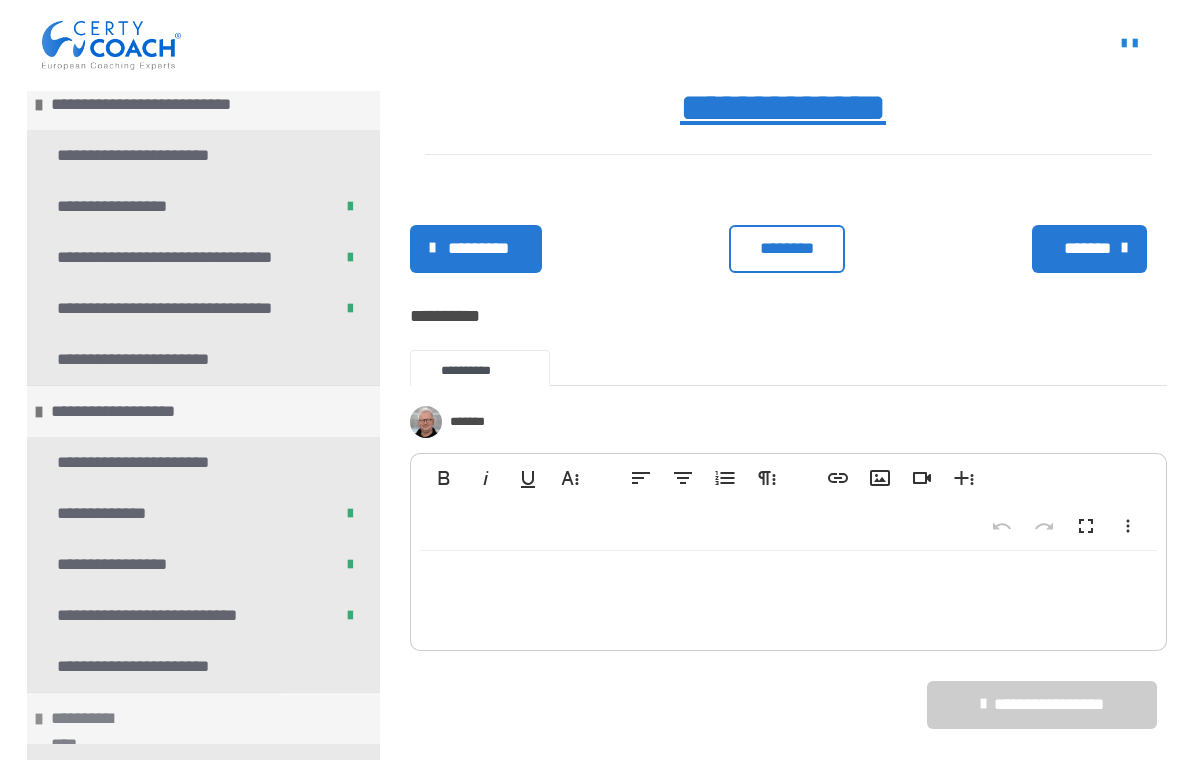 scroll, scrollTop: 4503, scrollLeft: 0, axis: vertical 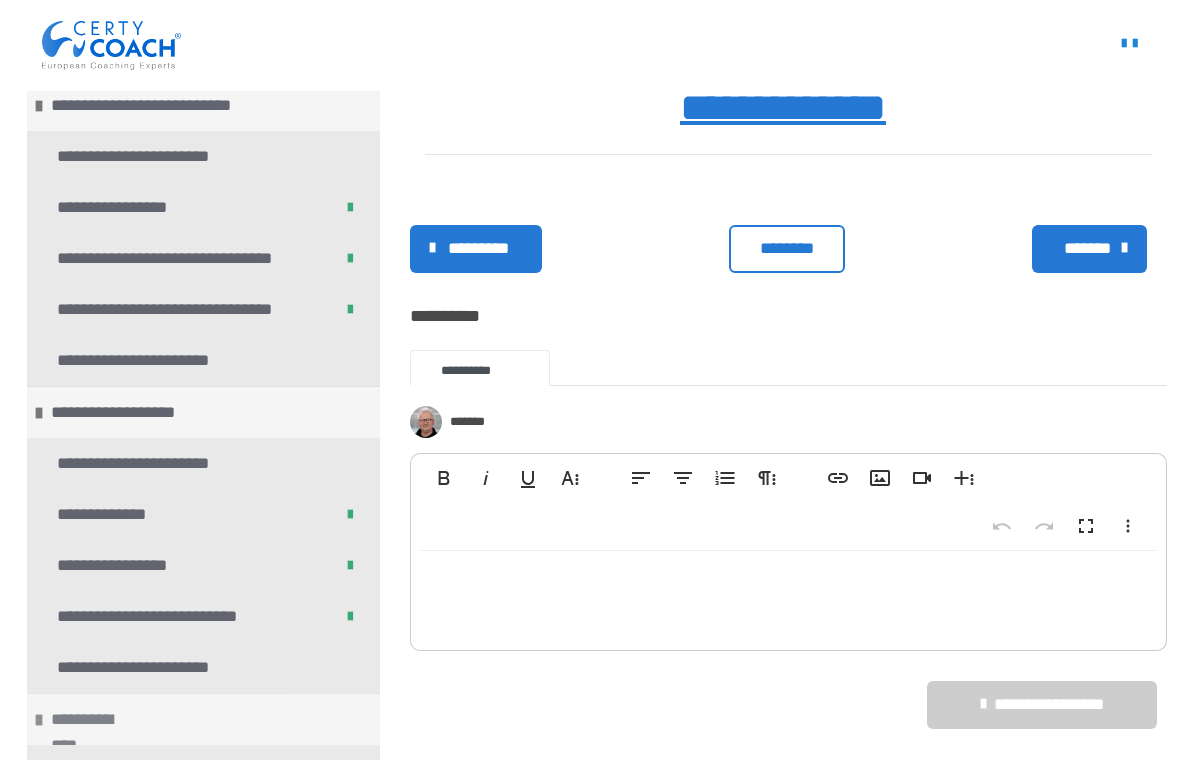 click at bounding box center [39, 720] 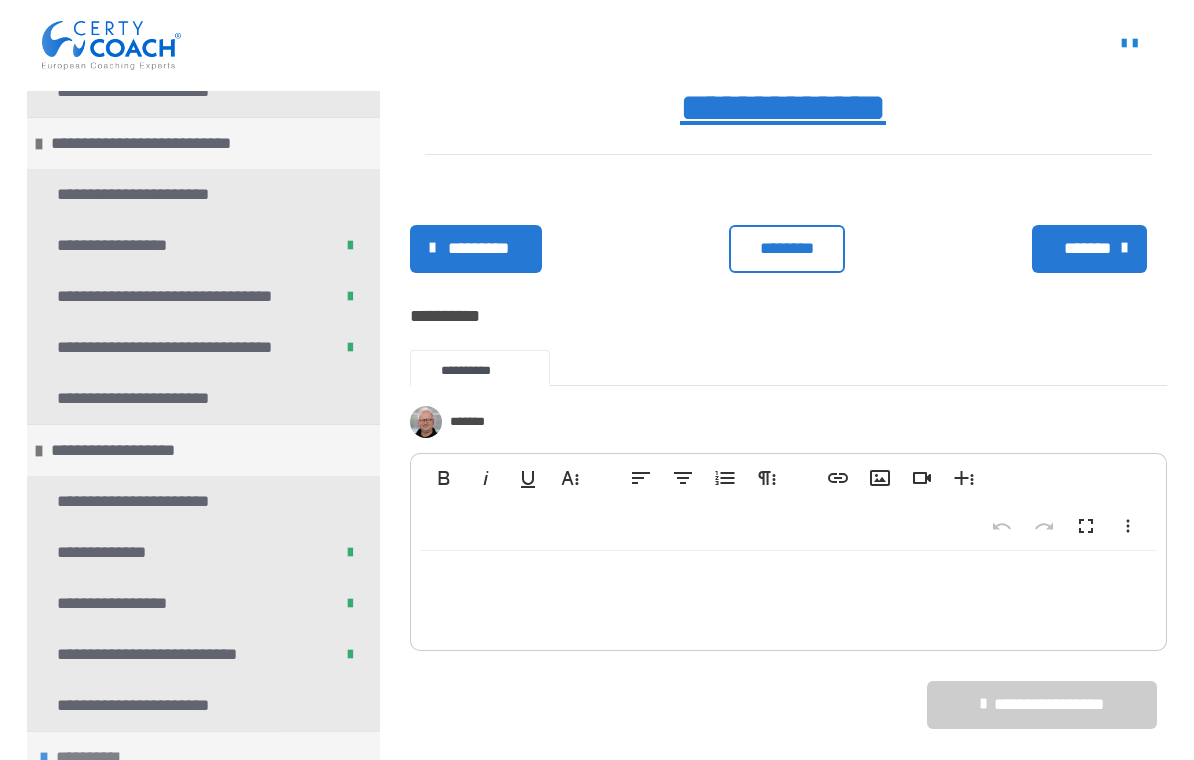 scroll, scrollTop: 4452, scrollLeft: 0, axis: vertical 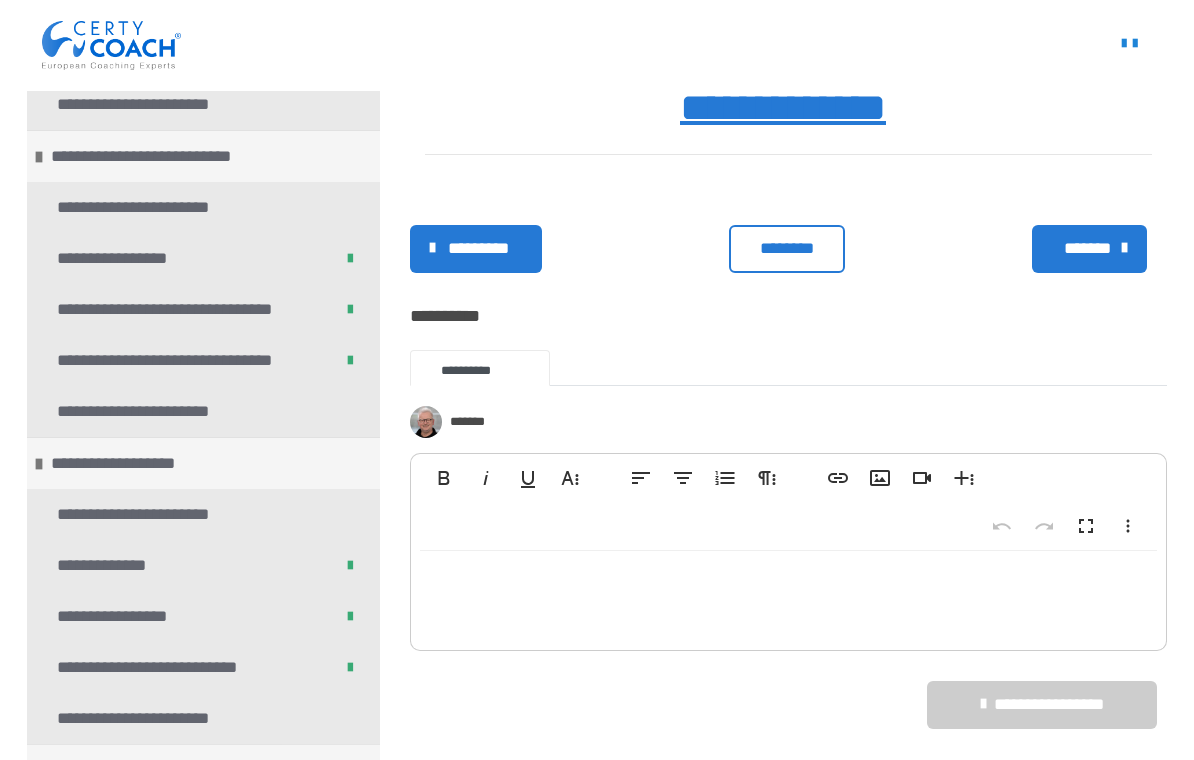 click on "**********" at bounding box center [203, 770] 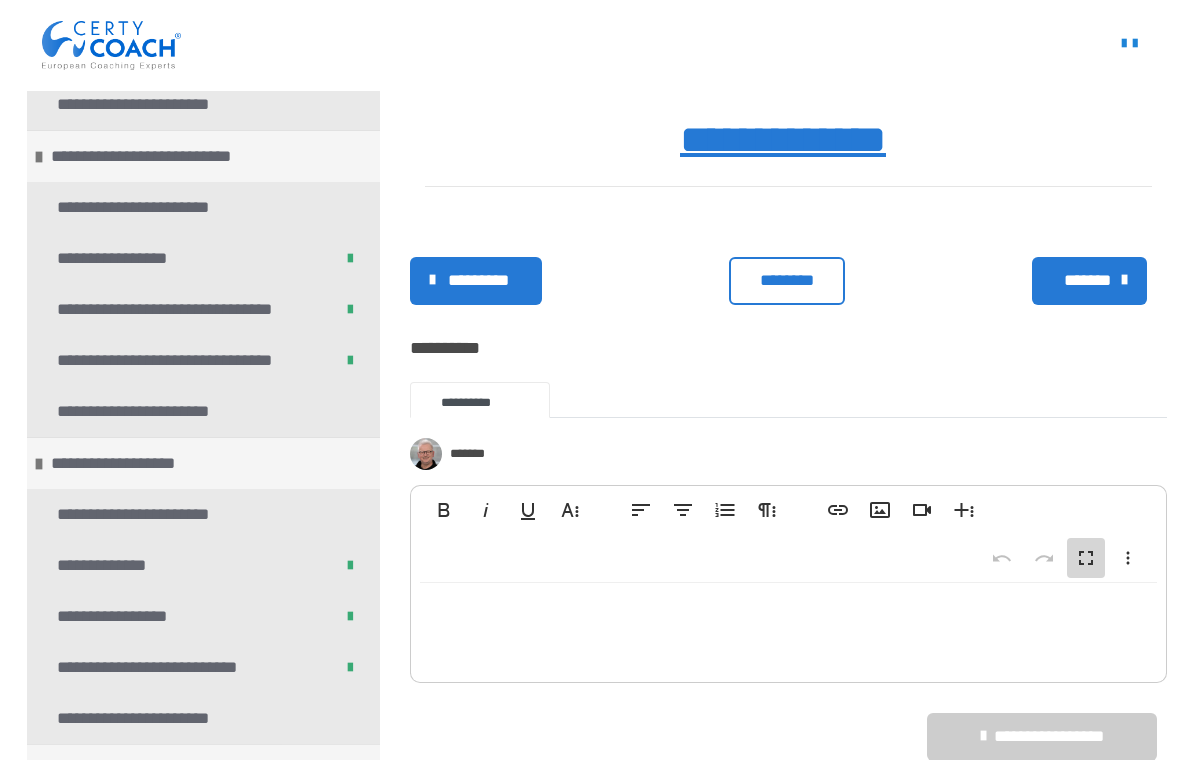 scroll, scrollTop: 0, scrollLeft: 0, axis: both 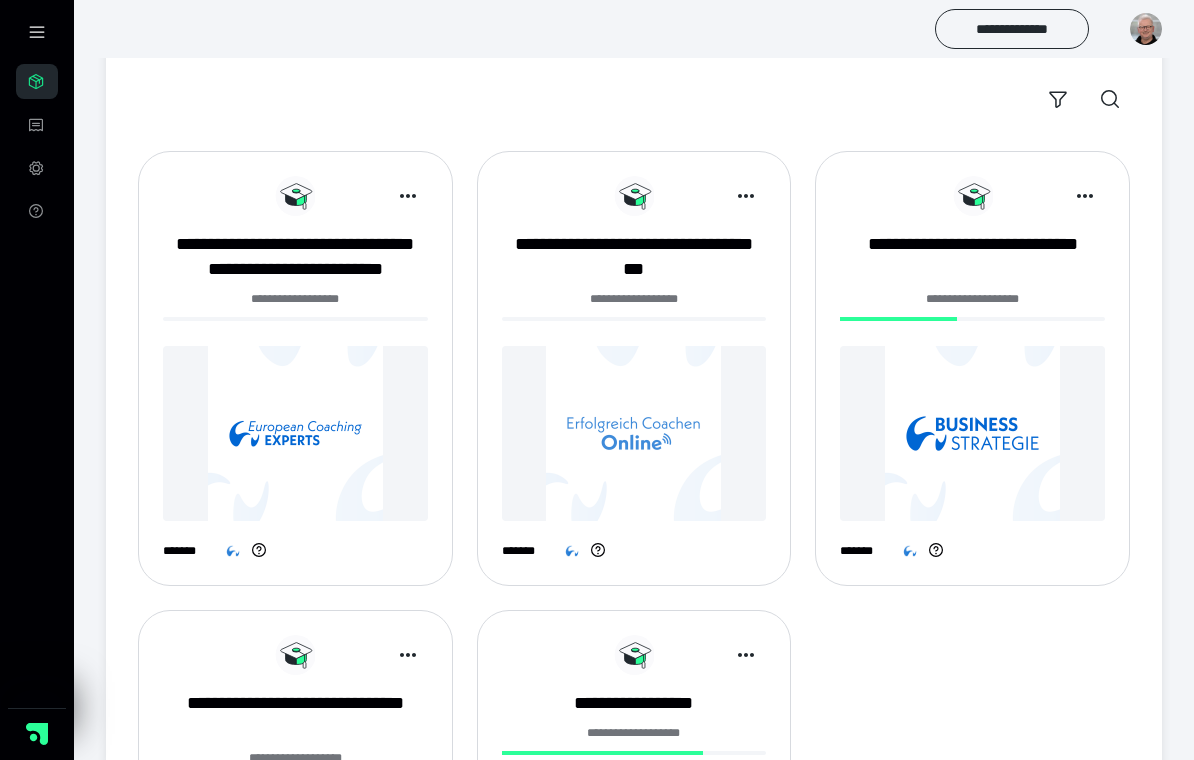 click at bounding box center (295, 433) 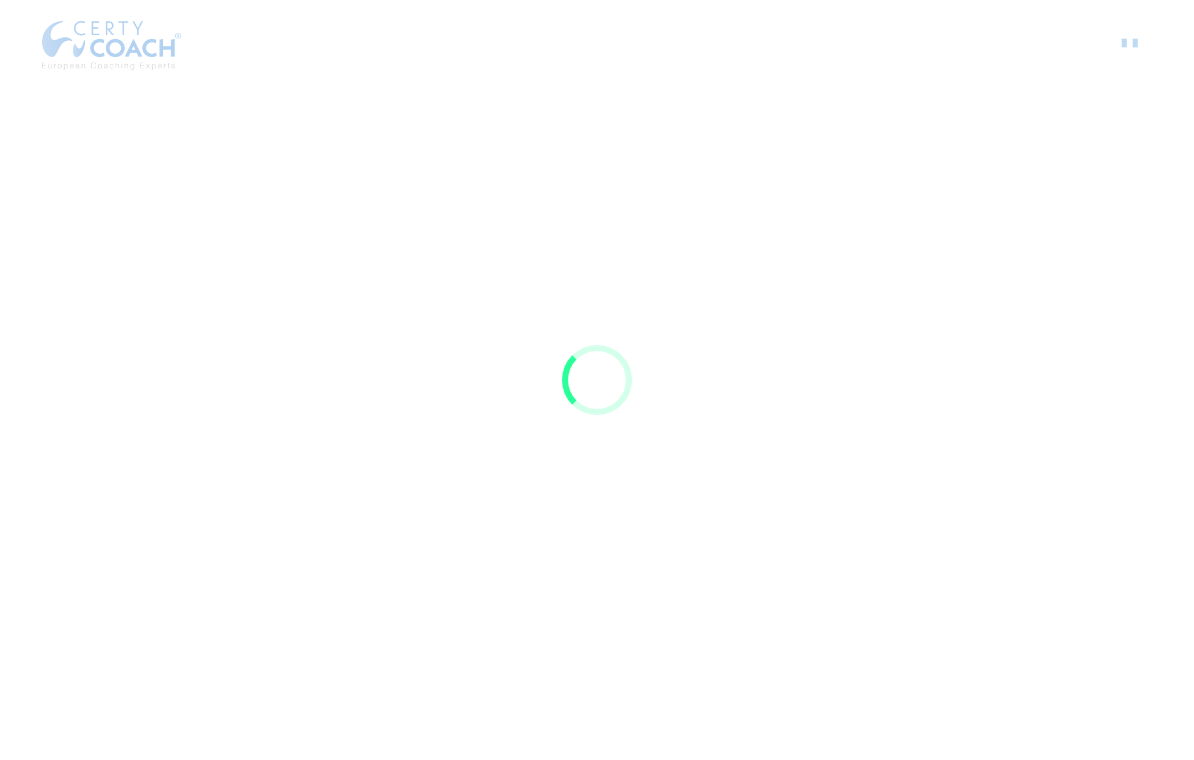 scroll, scrollTop: 0, scrollLeft: 0, axis: both 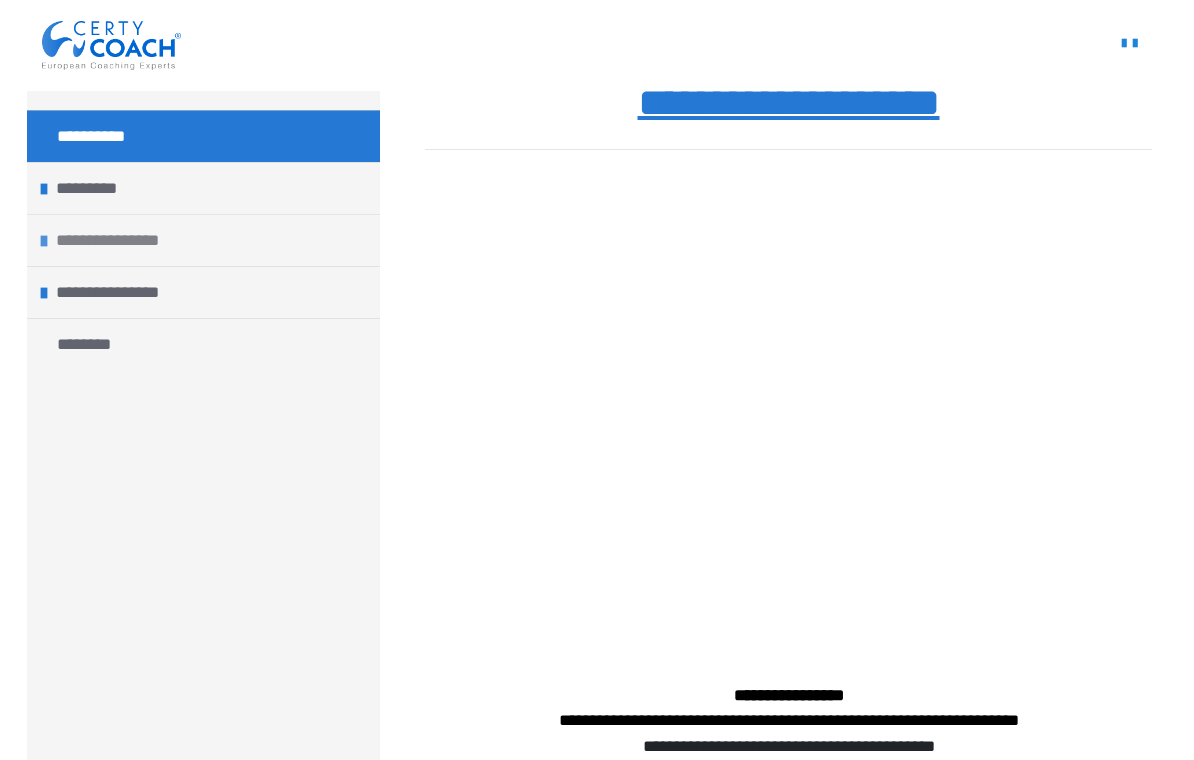 click on "**********" at bounding box center [203, 240] 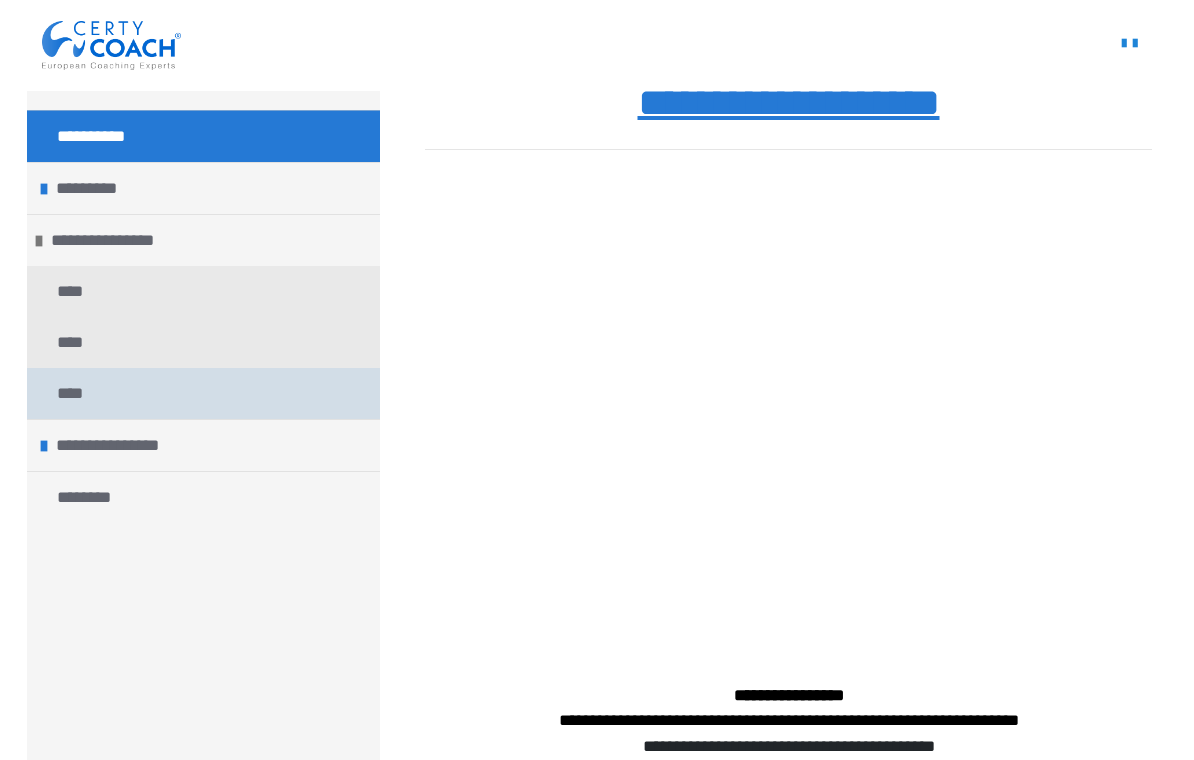 click on "****" at bounding box center [76, 393] 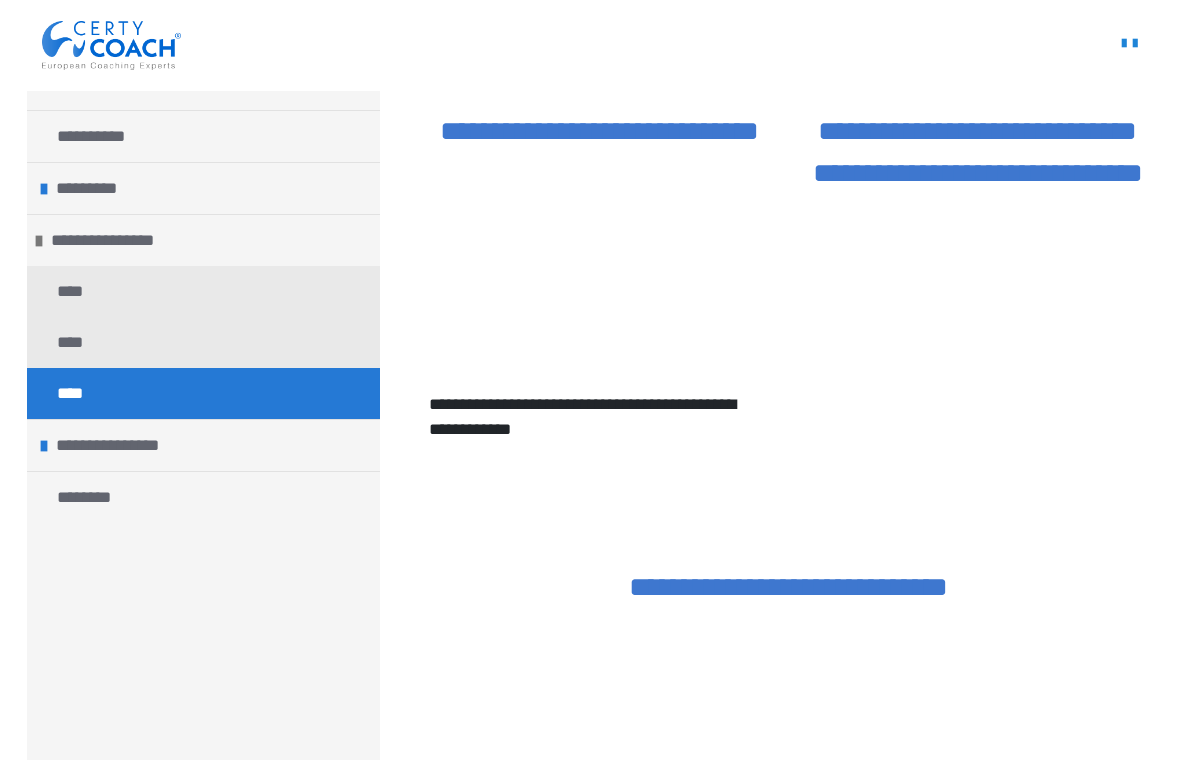 scroll, scrollTop: 537, scrollLeft: 0, axis: vertical 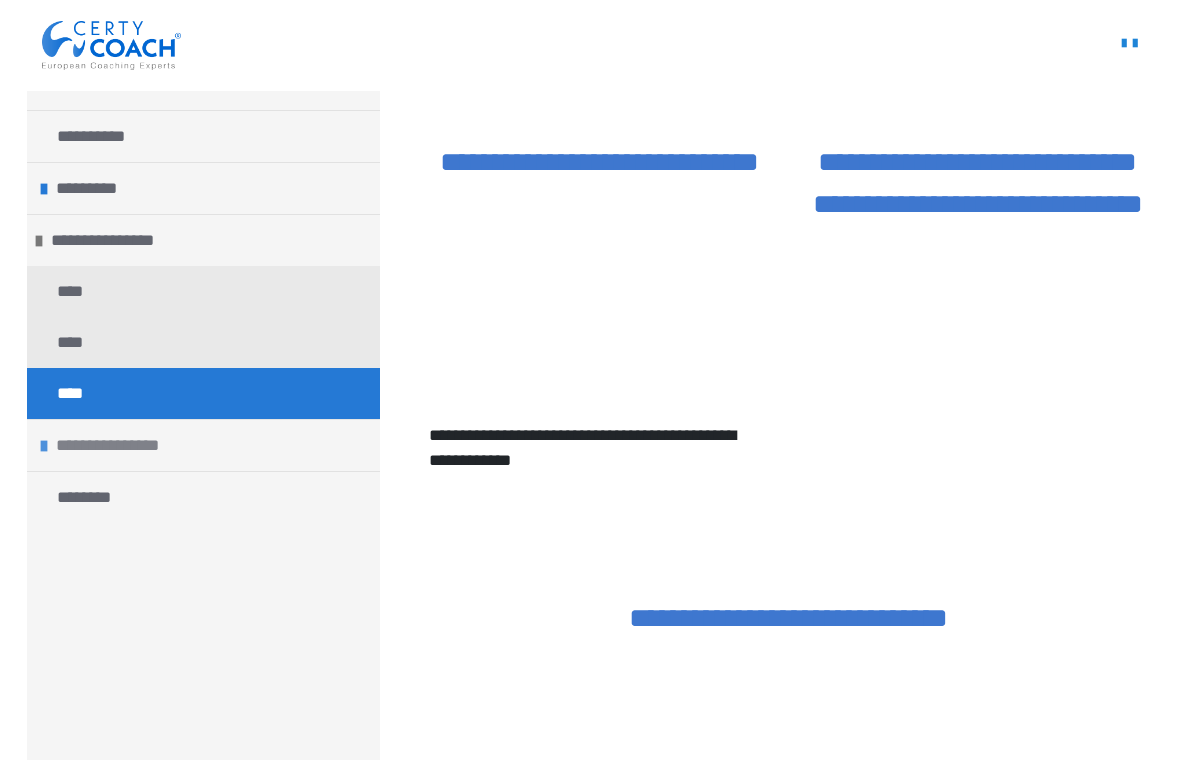 click on "**********" at bounding box center [203, 445] 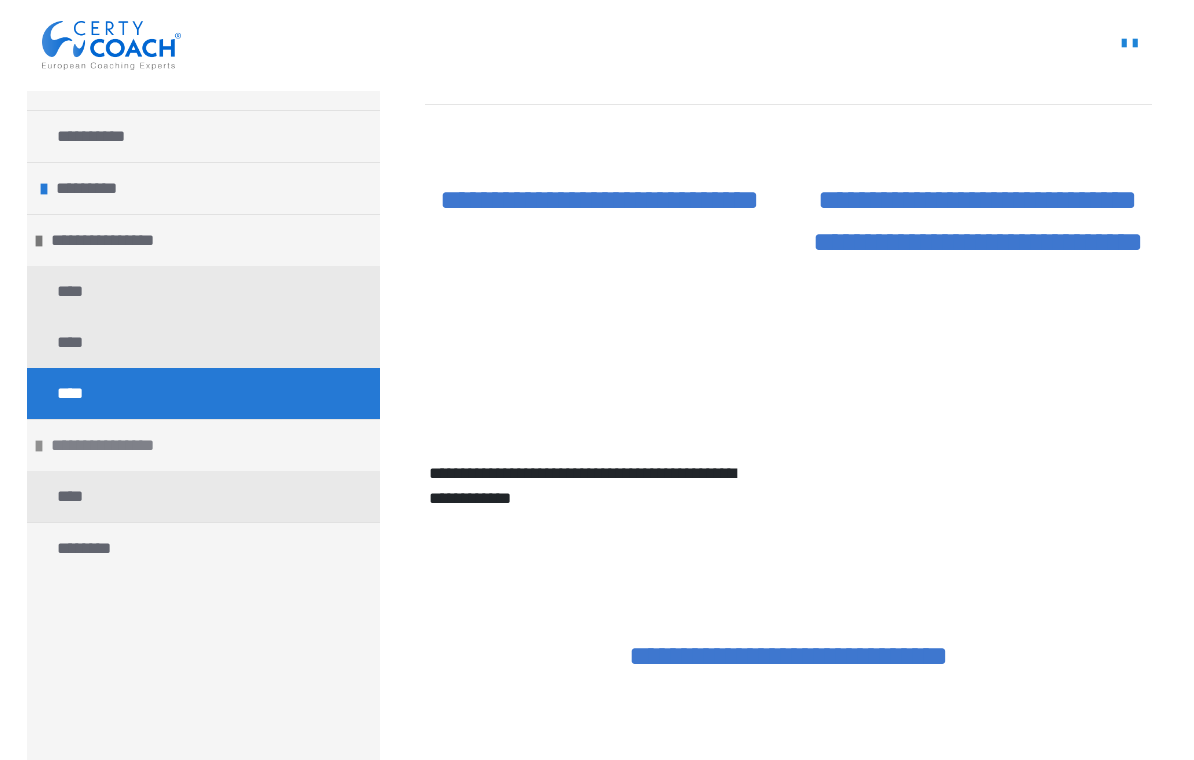 scroll, scrollTop: 498, scrollLeft: 0, axis: vertical 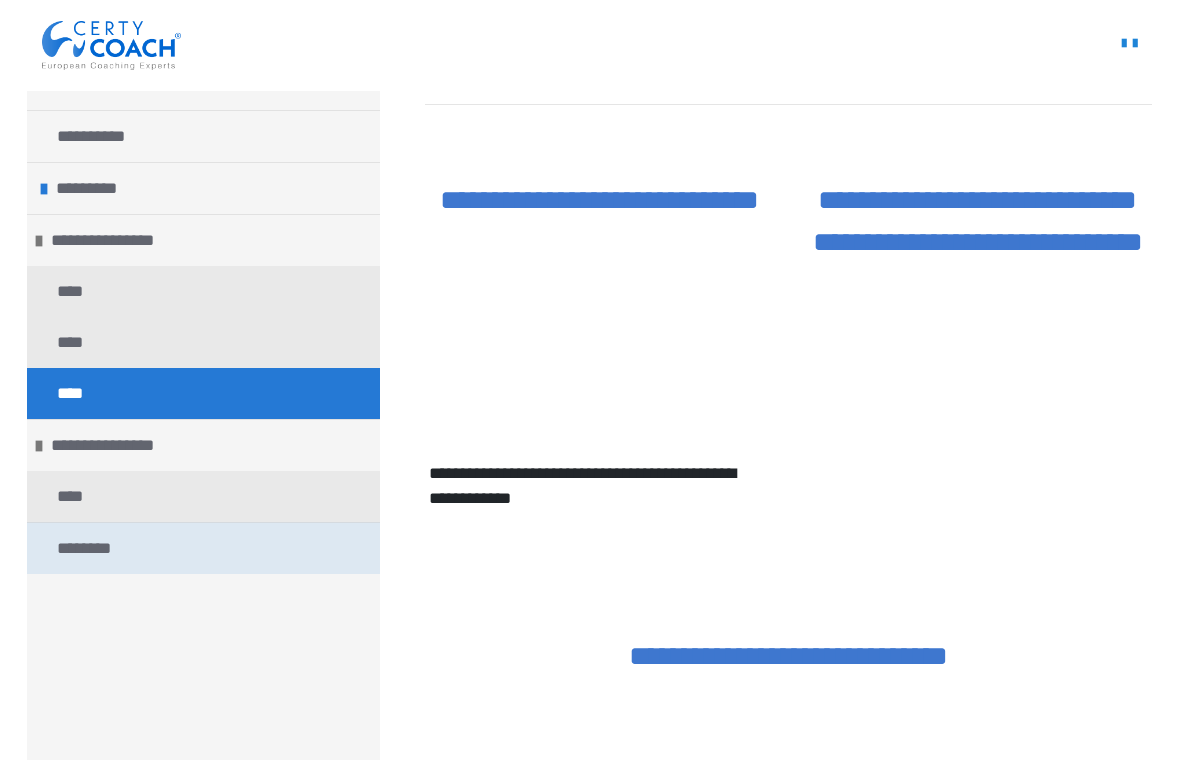 click on "********" at bounding box center [91, 548] 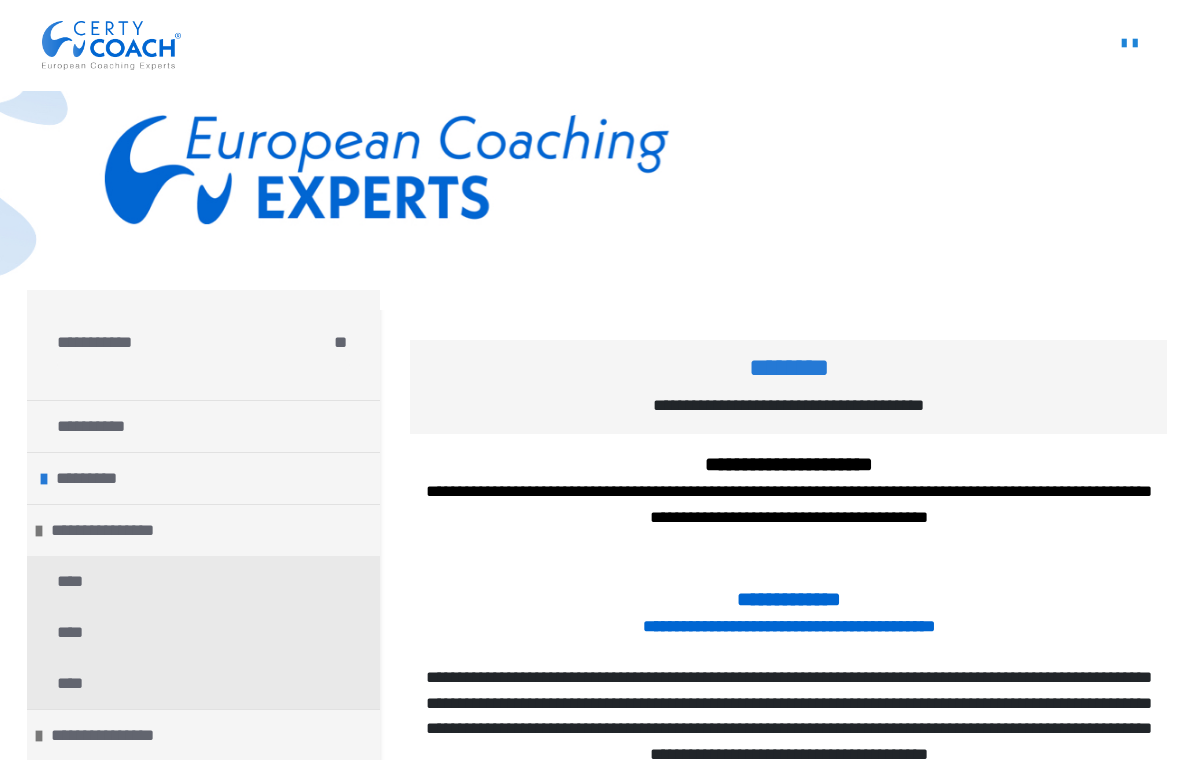scroll, scrollTop: 0, scrollLeft: 0, axis: both 